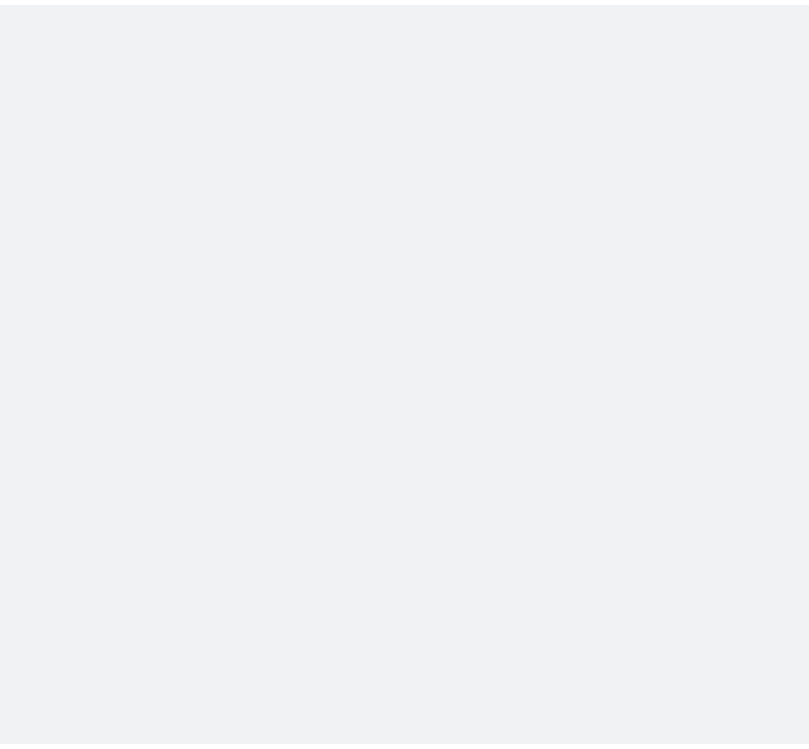 scroll, scrollTop: 0, scrollLeft: 0, axis: both 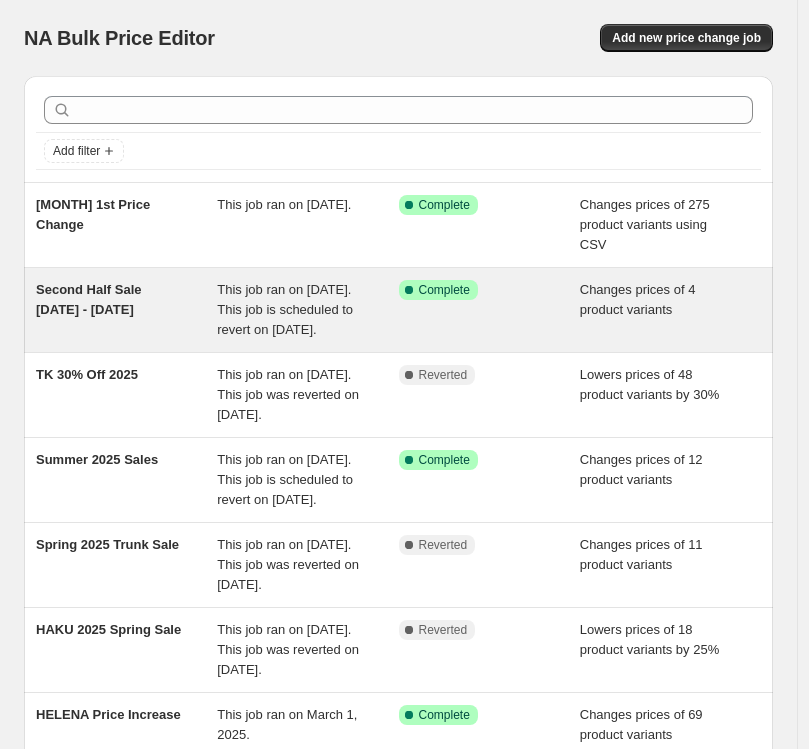 click on "This job ran on [DATE]. This job is scheduled to revert on [DATE]." at bounding box center [285, 309] 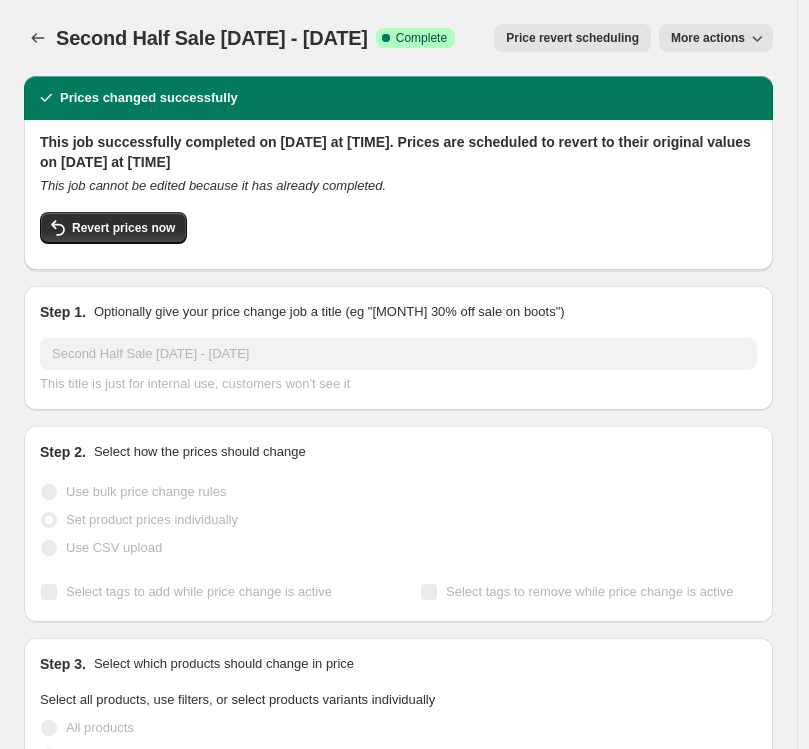 click 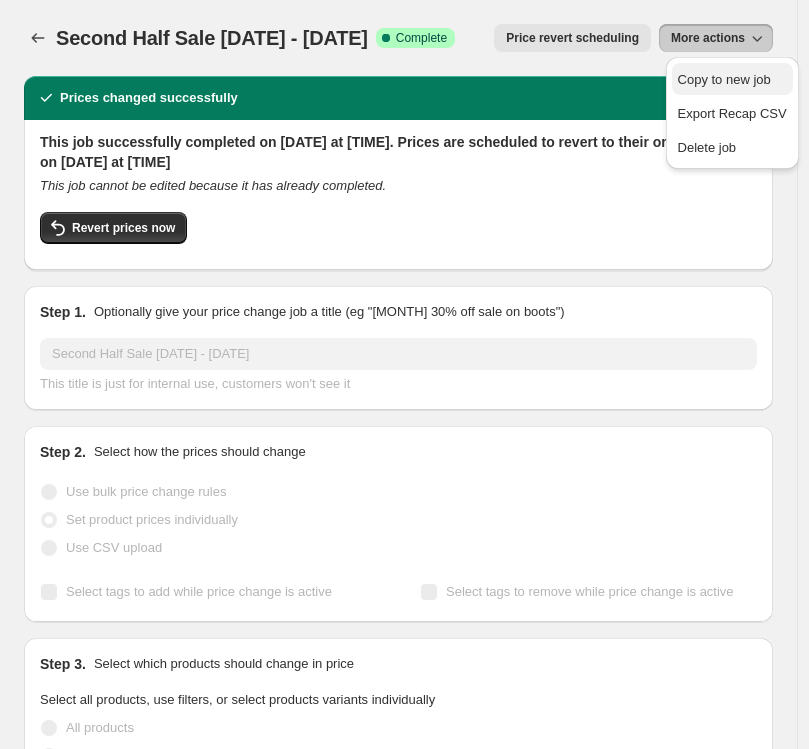 click on "Copy to new job" at bounding box center [724, 79] 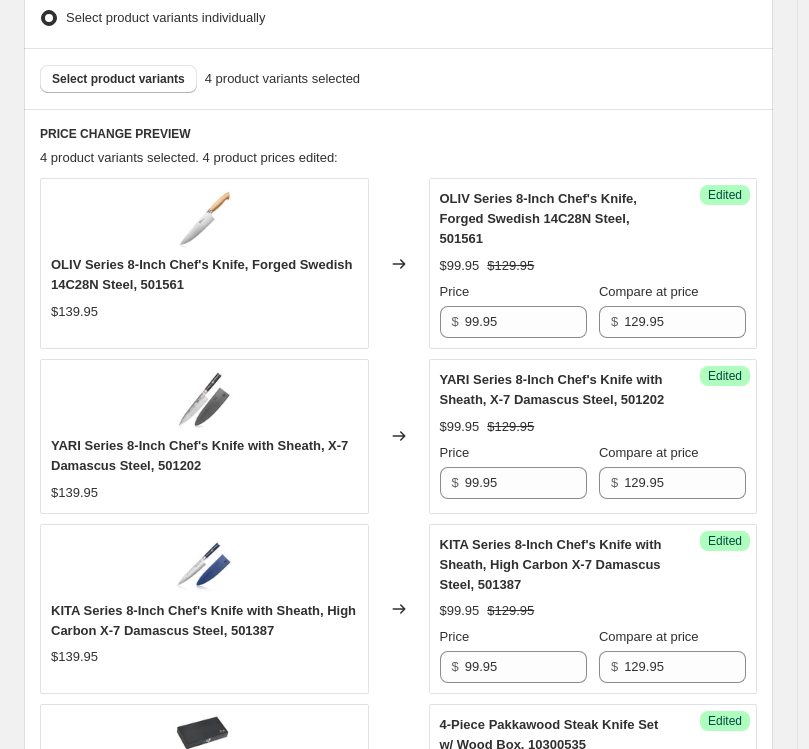 scroll, scrollTop: 569, scrollLeft: 0, axis: vertical 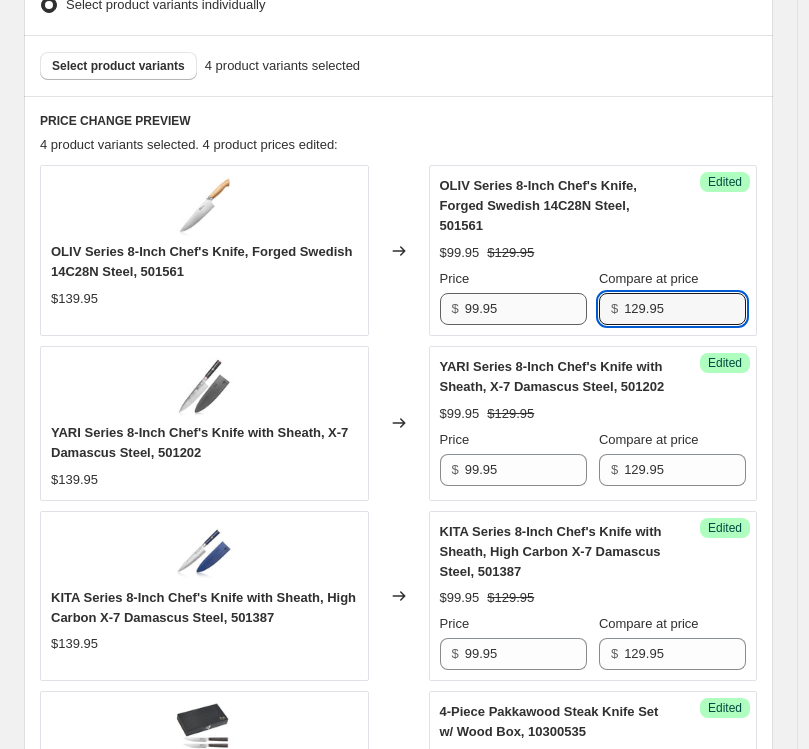 drag, startPoint x: 725, startPoint y: 312, endPoint x: 557, endPoint y: 317, distance: 168.07439 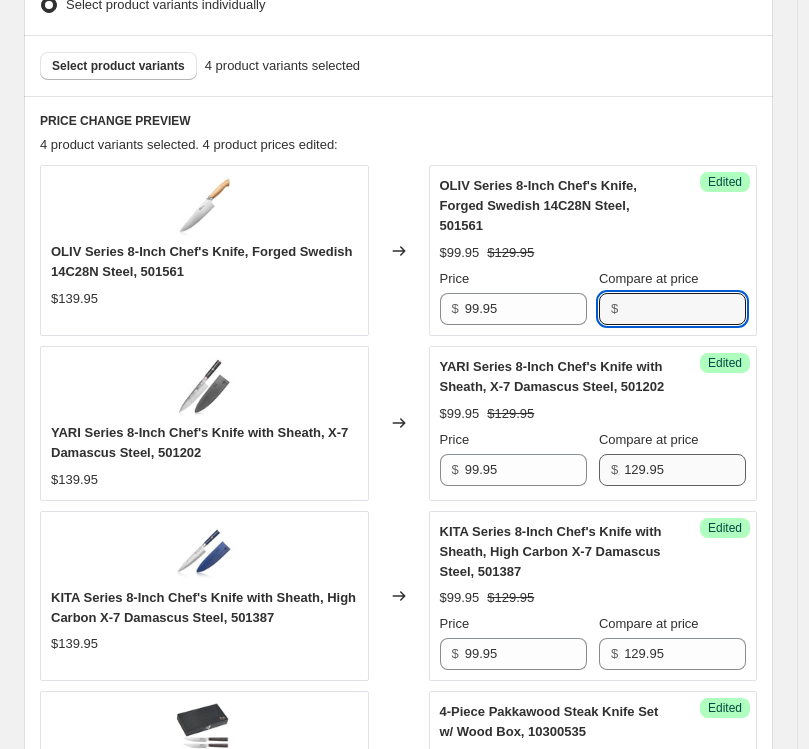 type 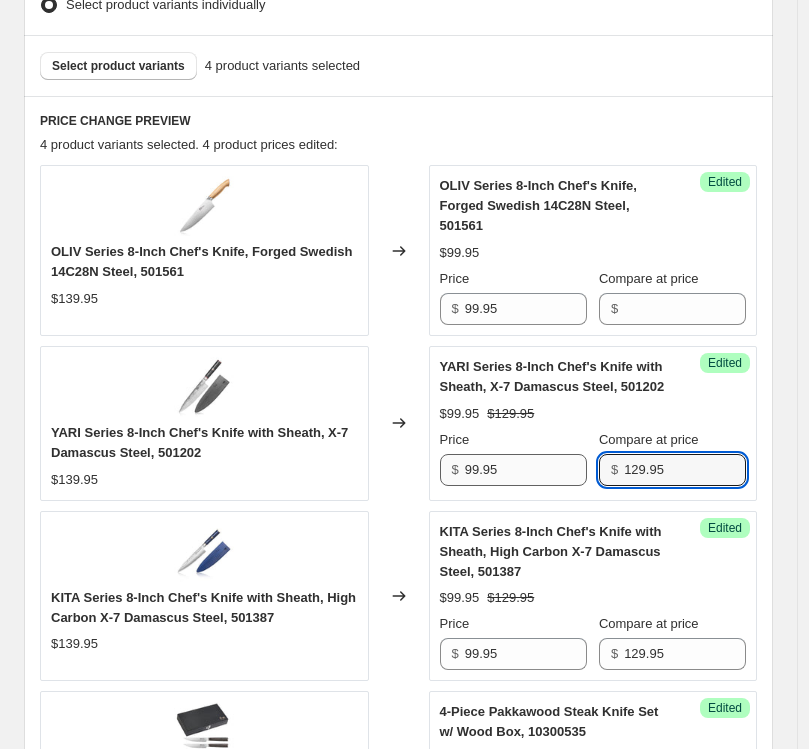 drag, startPoint x: 696, startPoint y: 494, endPoint x: 549, endPoint y: 489, distance: 147.085 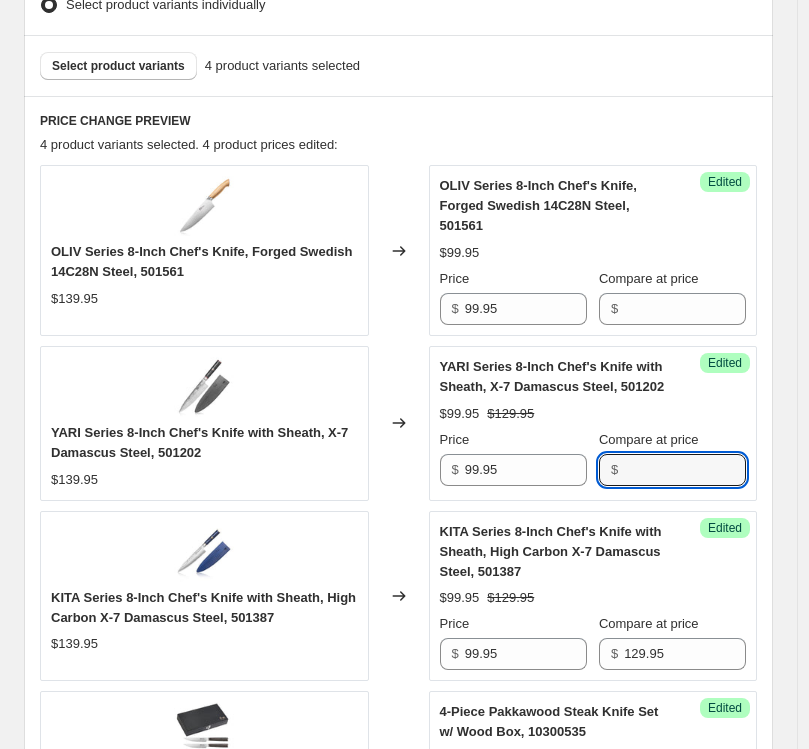 scroll, scrollTop: 783, scrollLeft: 0, axis: vertical 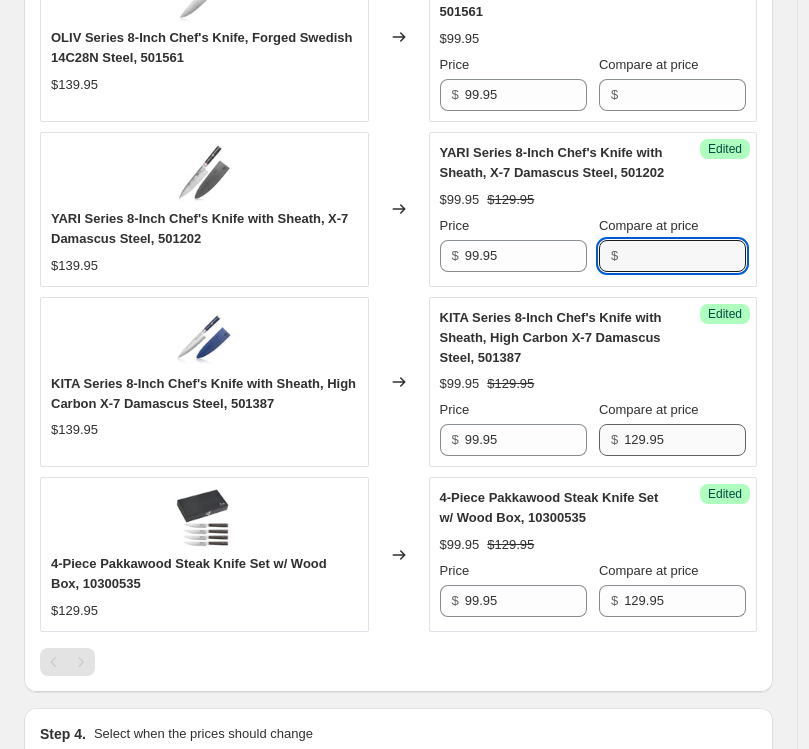 type 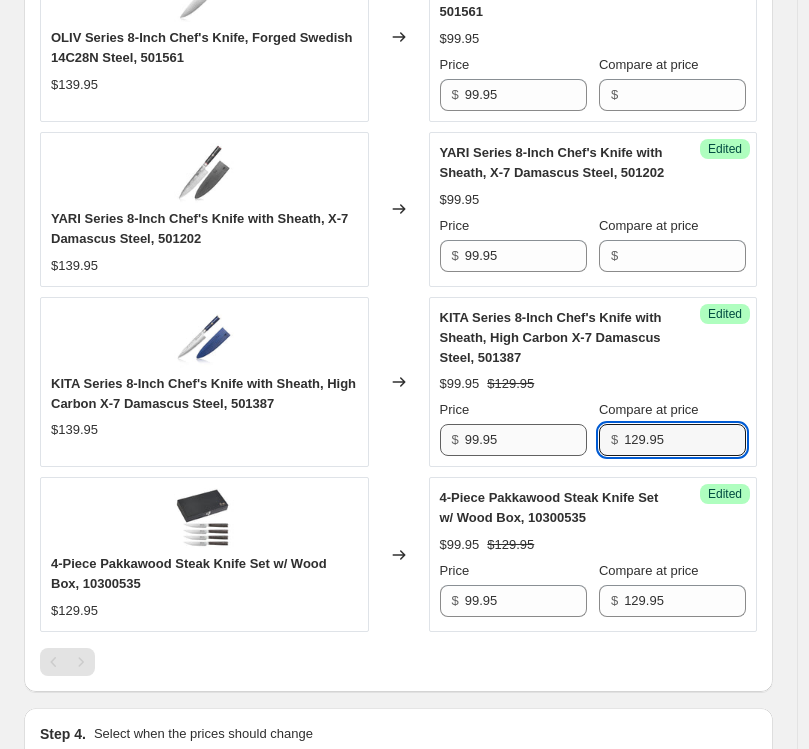 drag, startPoint x: 705, startPoint y: 450, endPoint x: 491, endPoint y: 444, distance: 214.08409 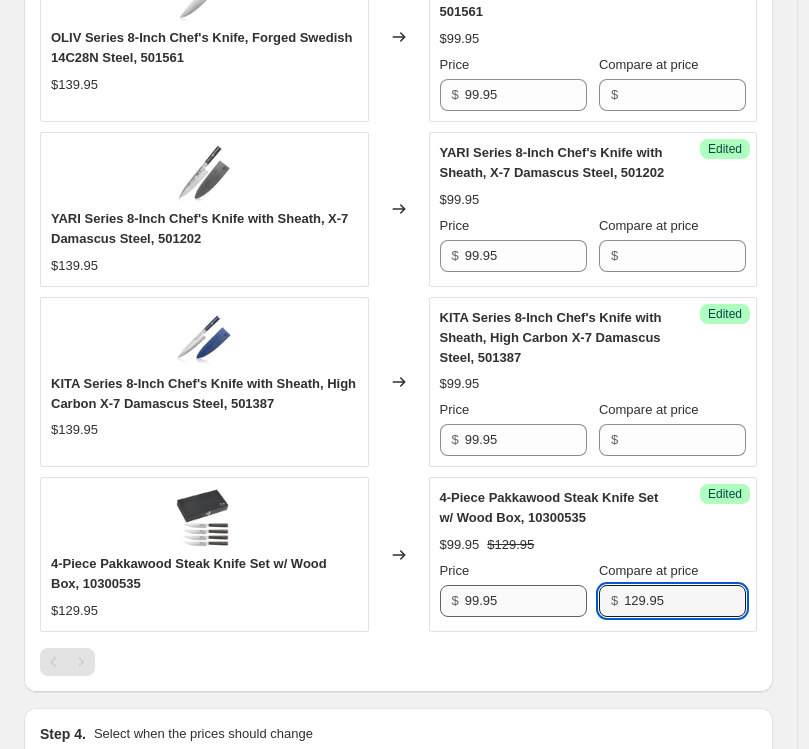 drag, startPoint x: 706, startPoint y: 620, endPoint x: 548, endPoint y: 614, distance: 158.11388 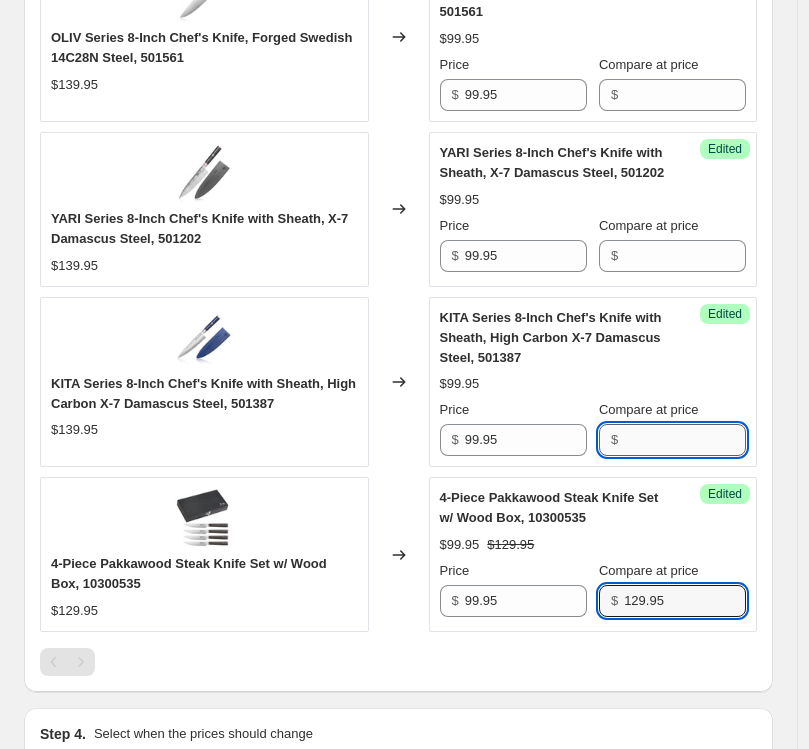 click on "Compare at price" at bounding box center [685, 440] 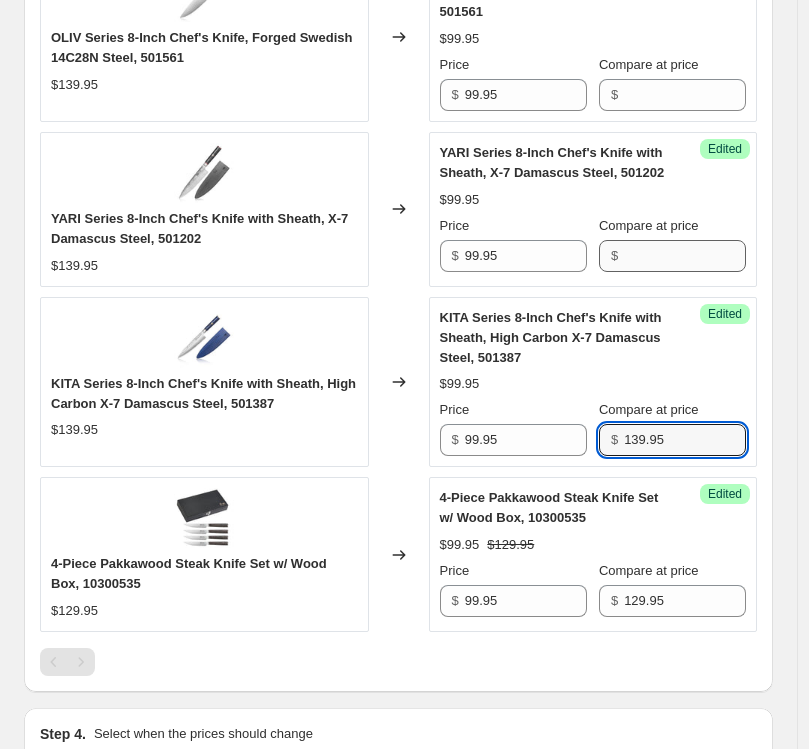 type on "139.95" 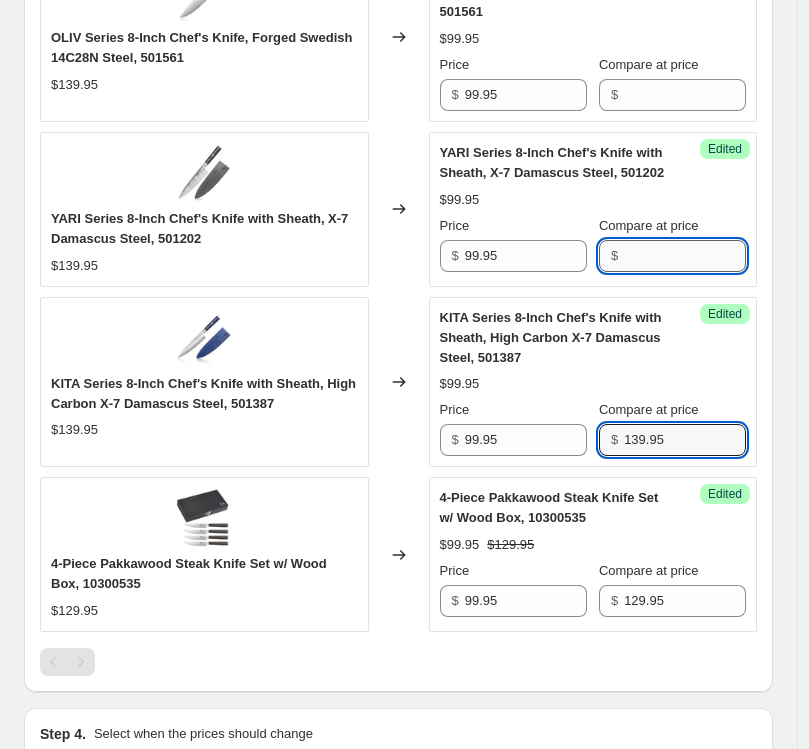 click on "Compare at price" at bounding box center [685, 256] 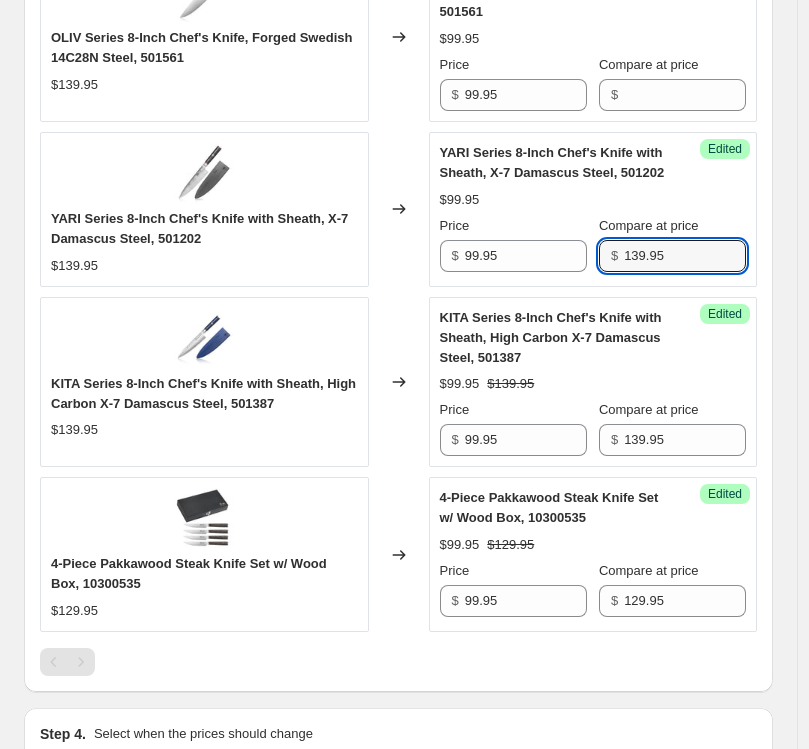 scroll, scrollTop: 758, scrollLeft: 0, axis: vertical 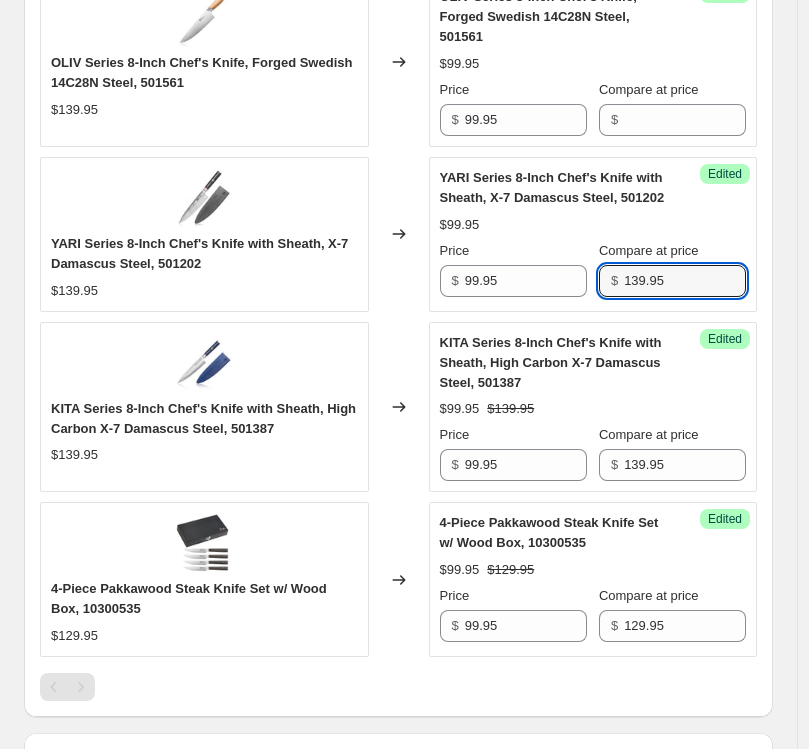 type on "139.95" 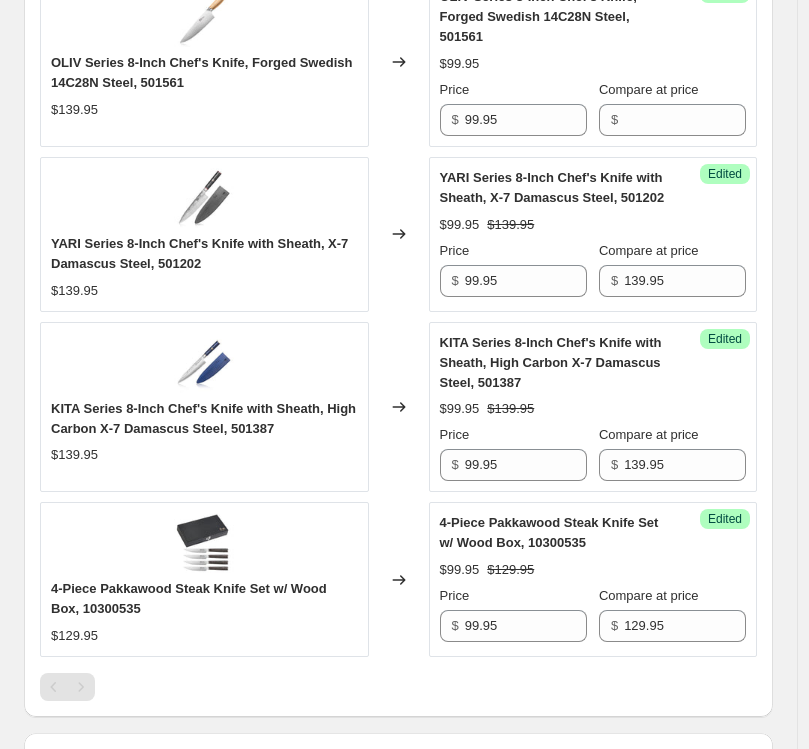 click on "Compare at price $" at bounding box center (672, 108) 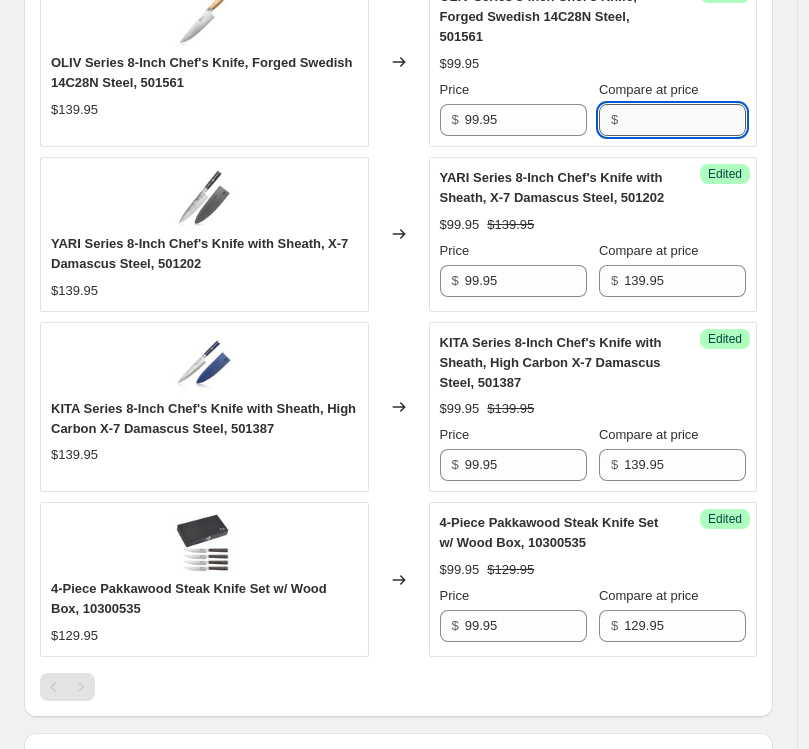 click on "Compare at price" at bounding box center (685, 120) 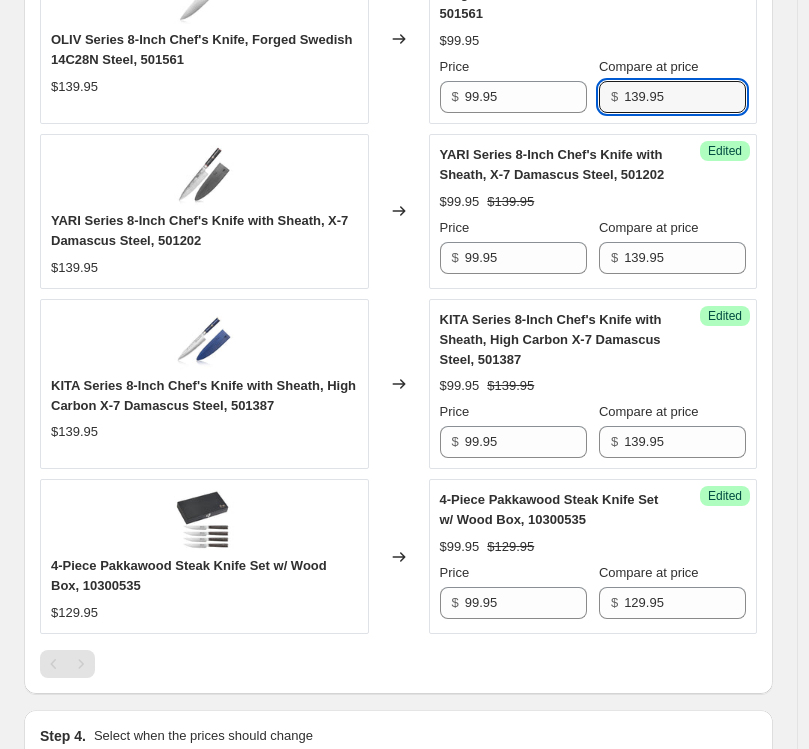 scroll, scrollTop: 1092, scrollLeft: 0, axis: vertical 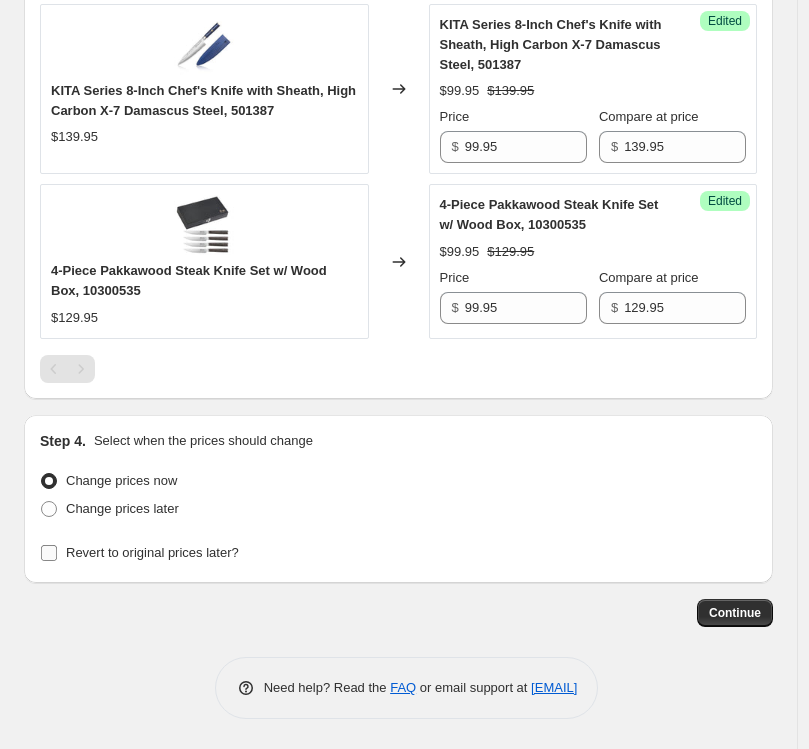 type on "139.95" 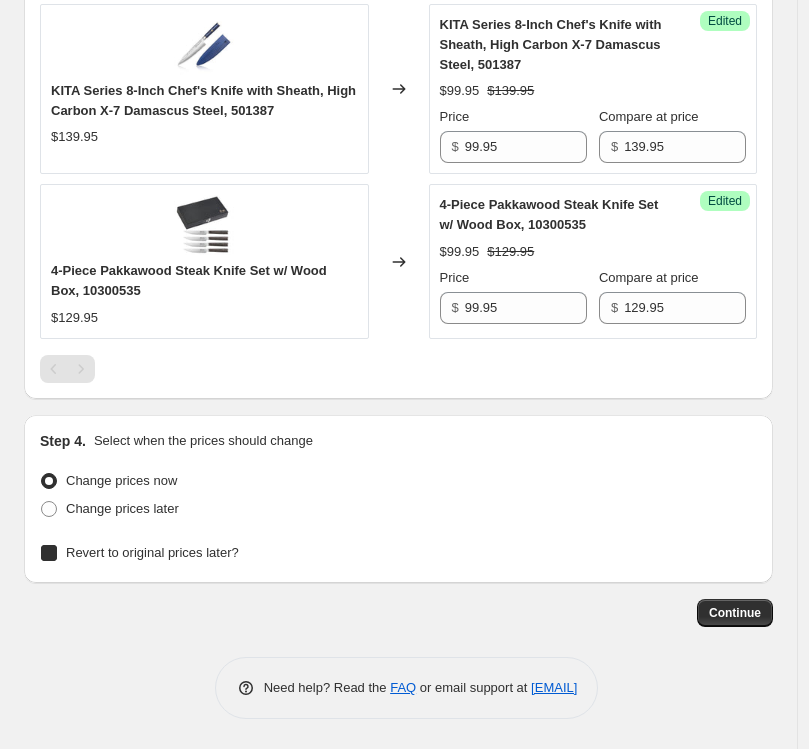 checkbox on "true" 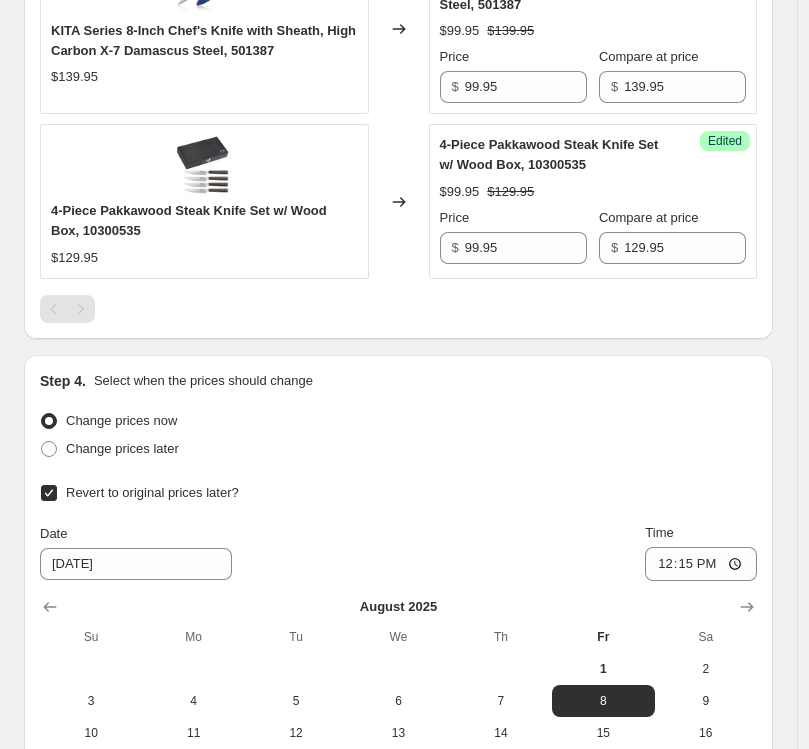 scroll, scrollTop: 1341, scrollLeft: 0, axis: vertical 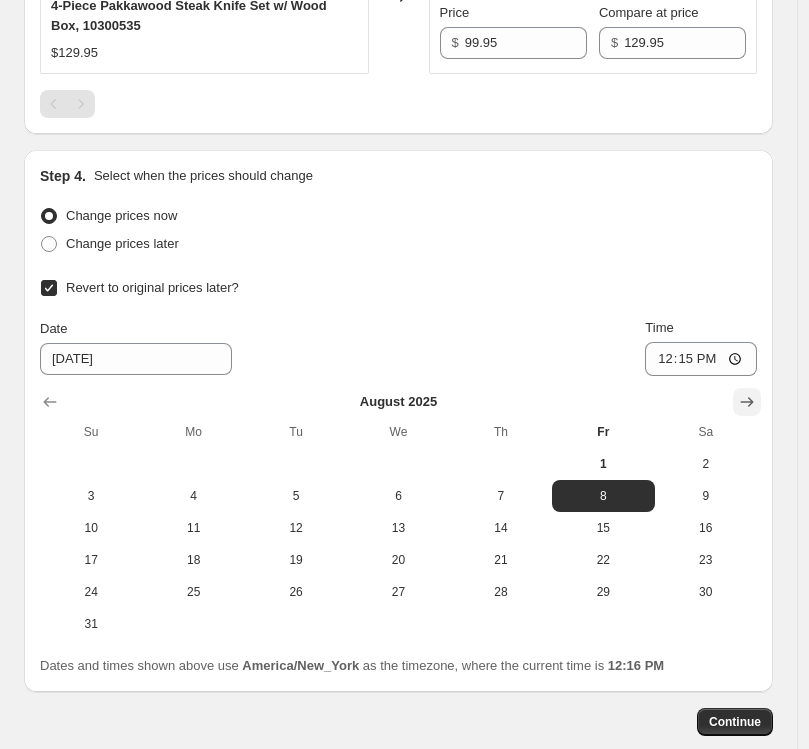 click at bounding box center (747, 402) 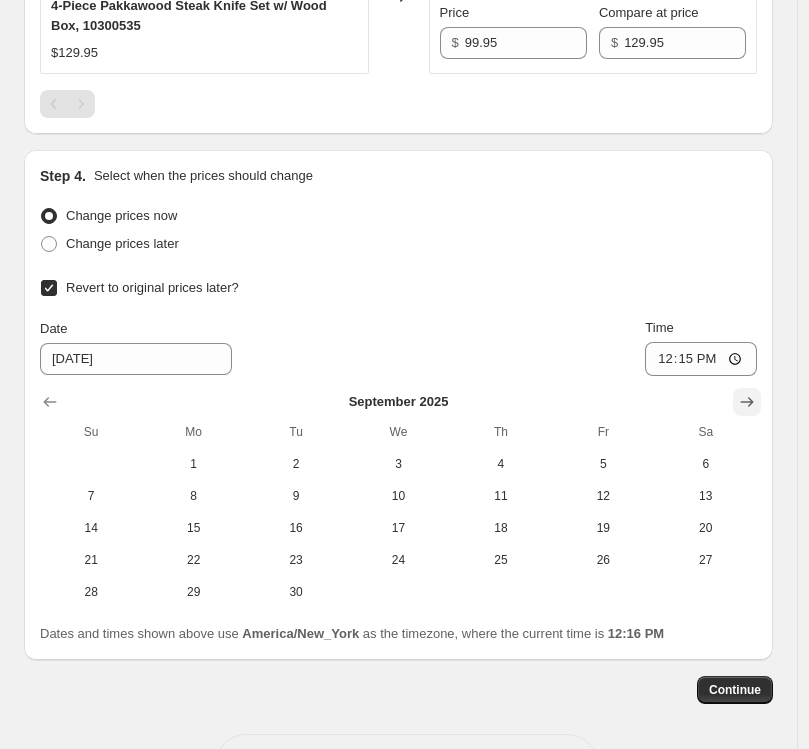 click at bounding box center [747, 402] 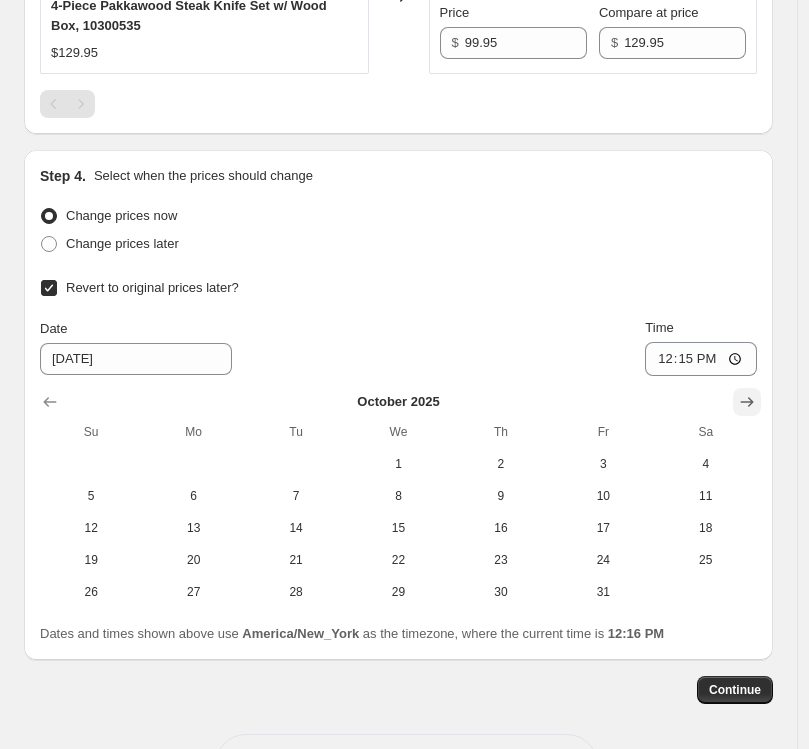 click at bounding box center (747, 402) 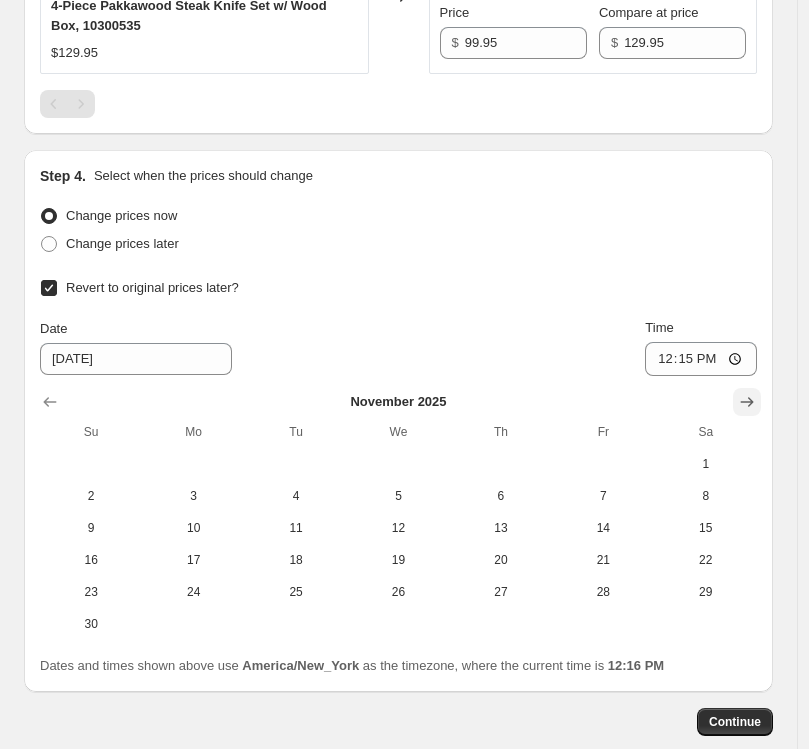 click at bounding box center [747, 402] 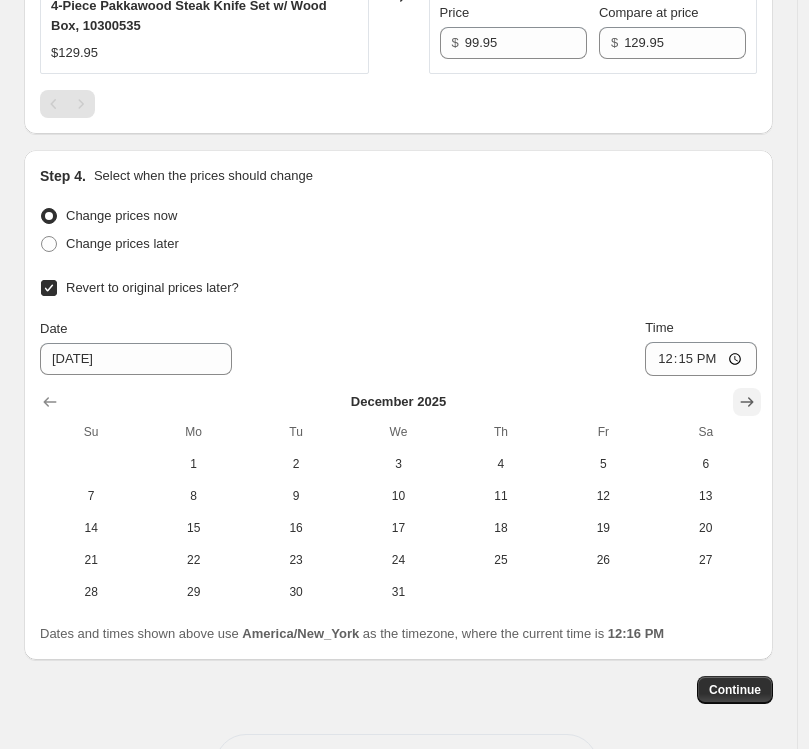 click at bounding box center [747, 402] 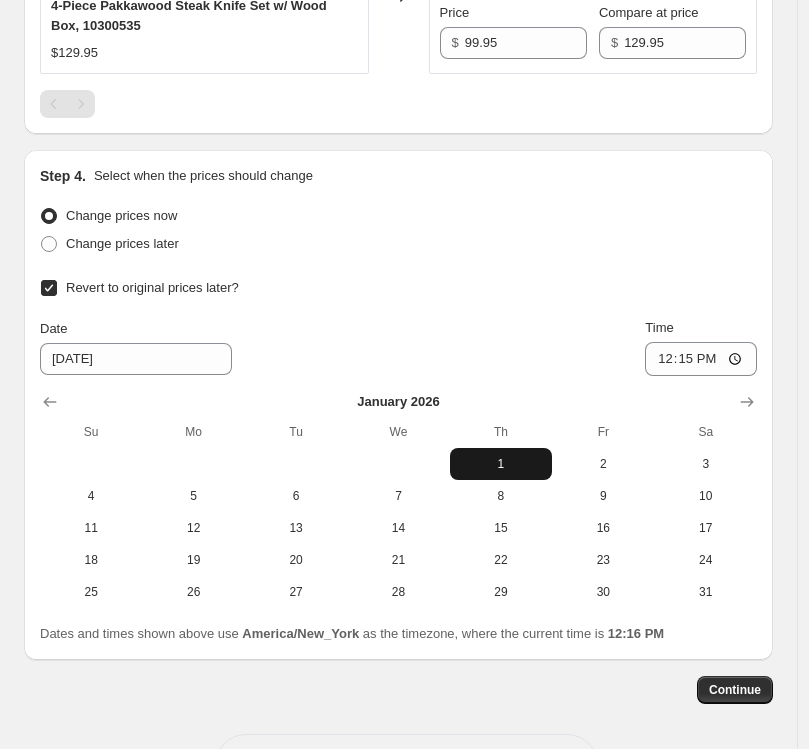 click on "1" at bounding box center [501, 464] 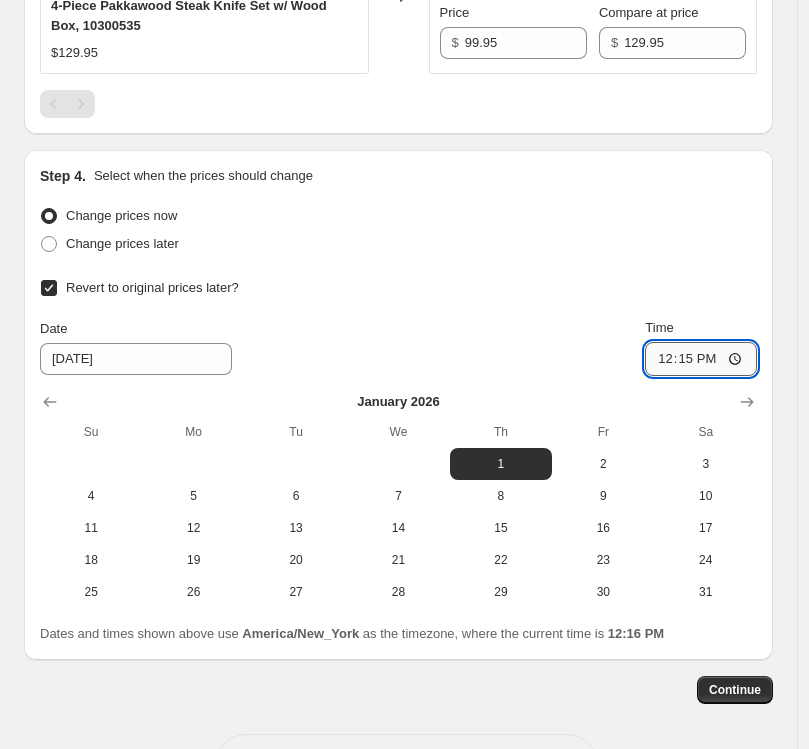 click on "12:15" at bounding box center (701, 359) 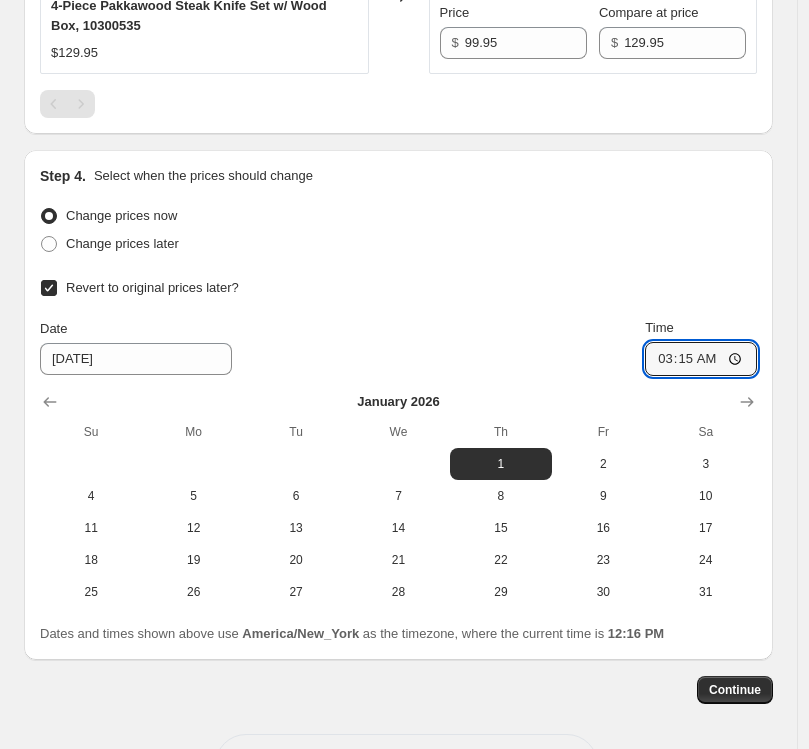 type on "03:15" 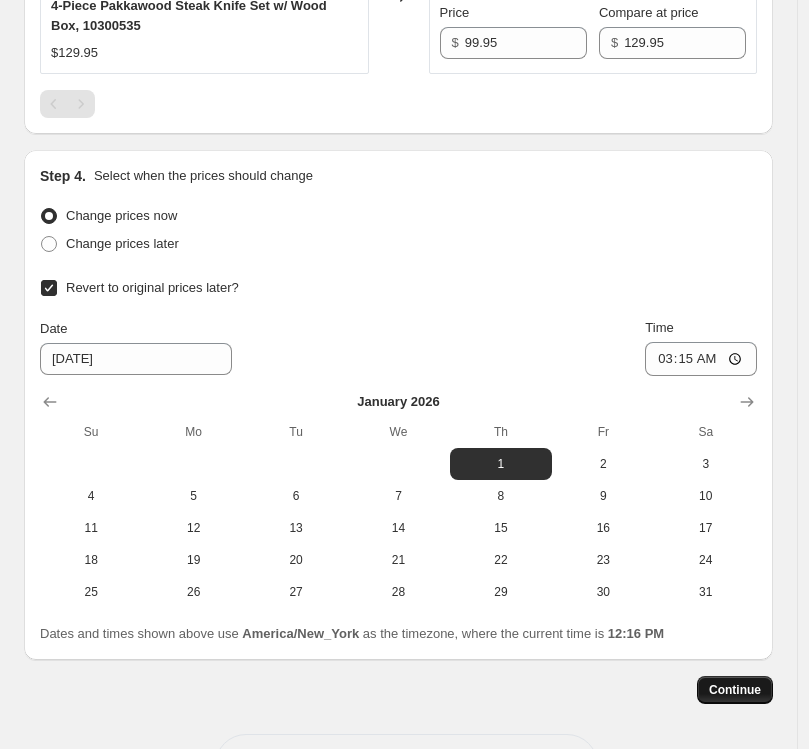 click on "Continue" at bounding box center (735, 690) 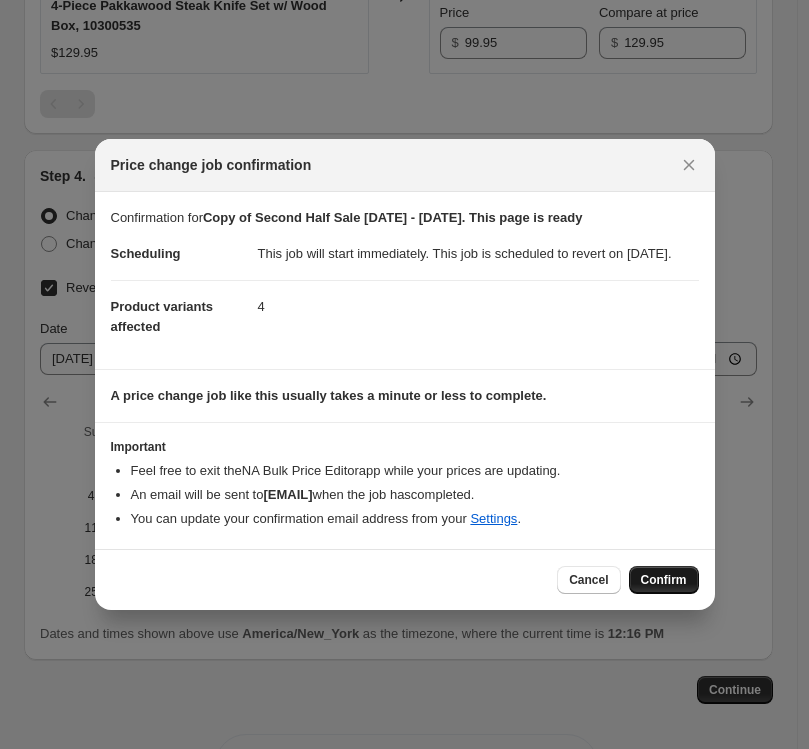 click on "Confirm" at bounding box center [664, 580] 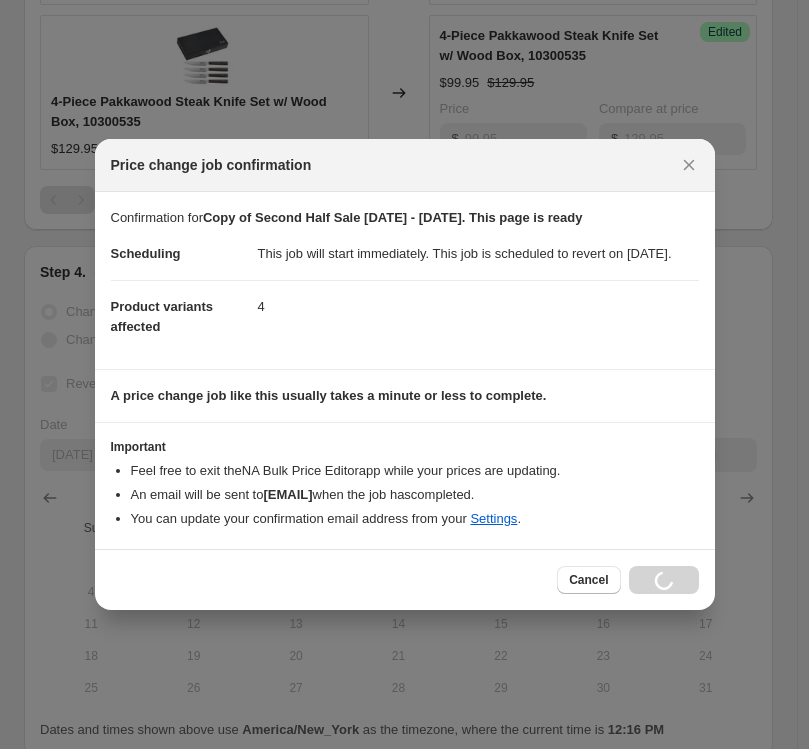 scroll, scrollTop: 1437, scrollLeft: 0, axis: vertical 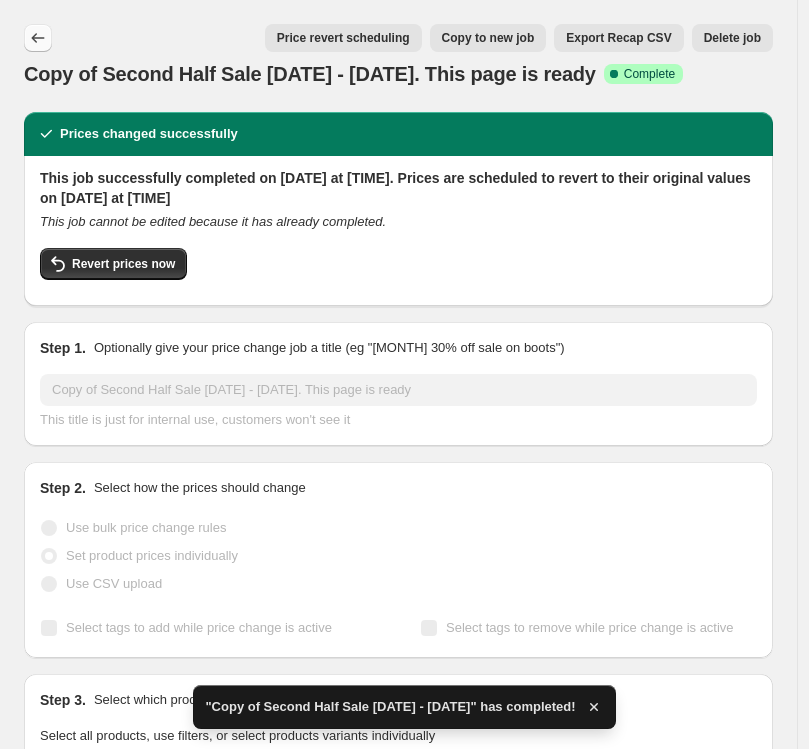 click at bounding box center [38, 38] 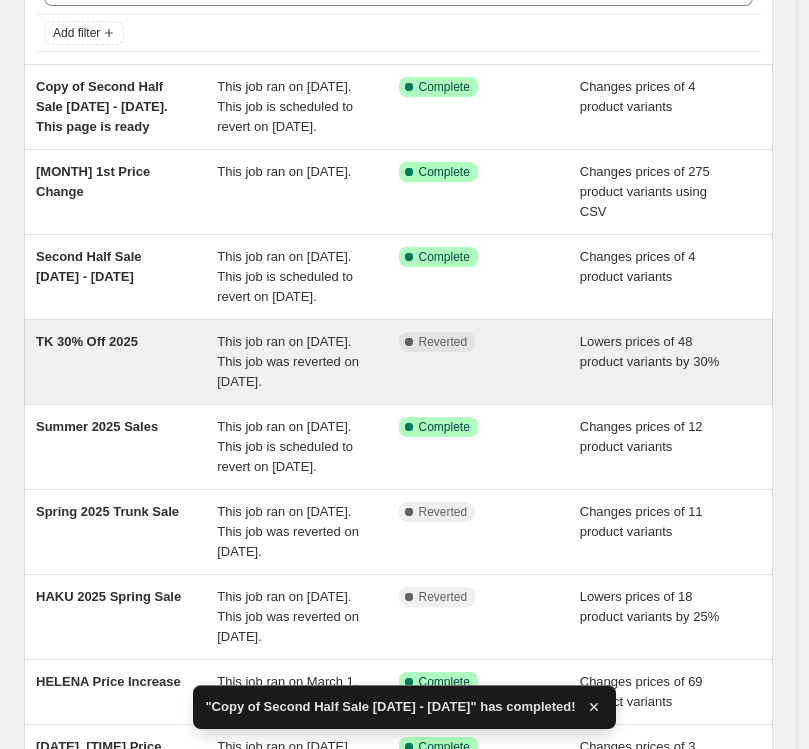 scroll, scrollTop: 336, scrollLeft: 0, axis: vertical 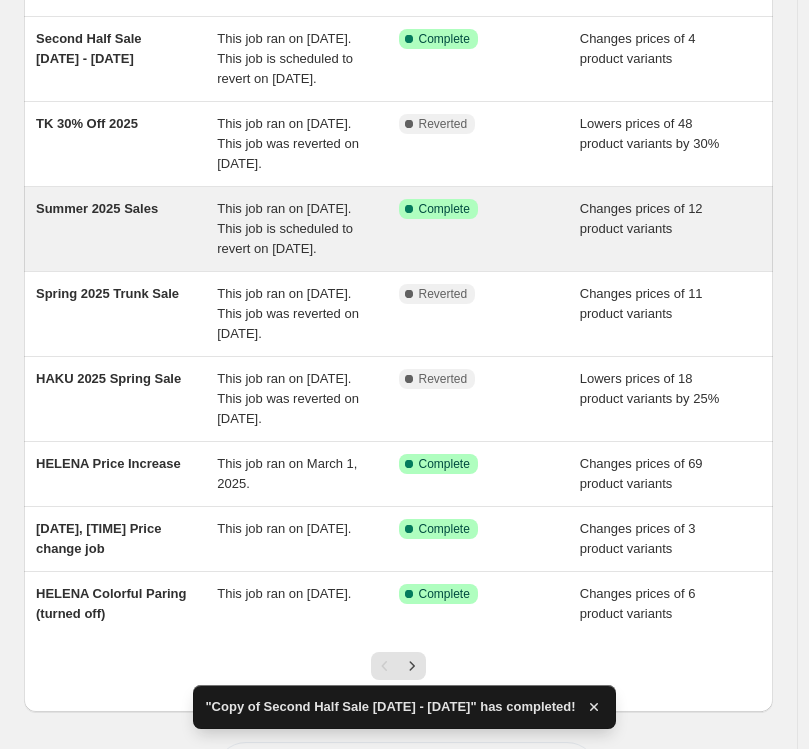 click on "This job ran on [DATE]. This job is scheduled to revert on [DATE]." at bounding box center (307, 229) 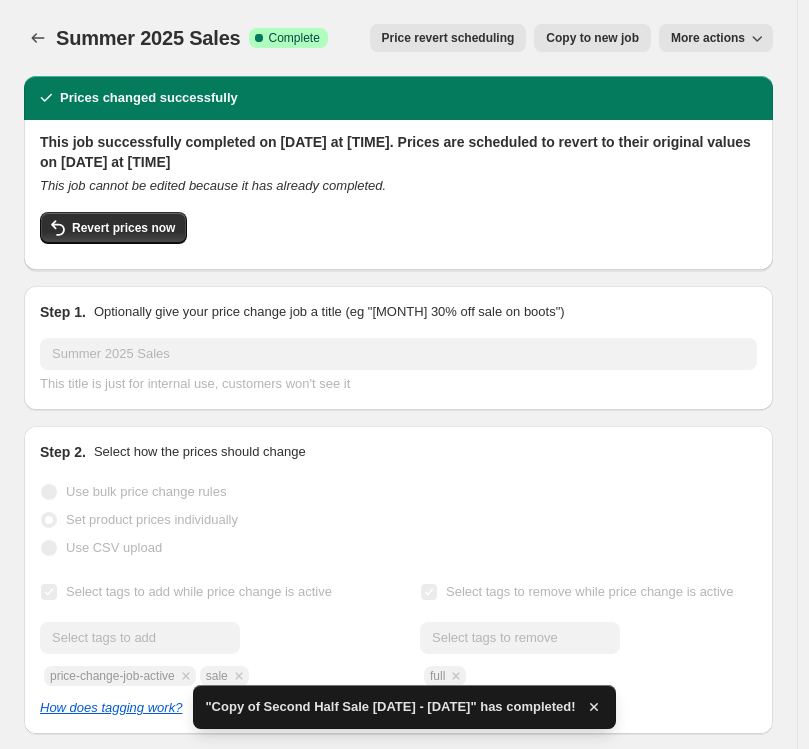click on "Copy to new job" at bounding box center [592, 38] 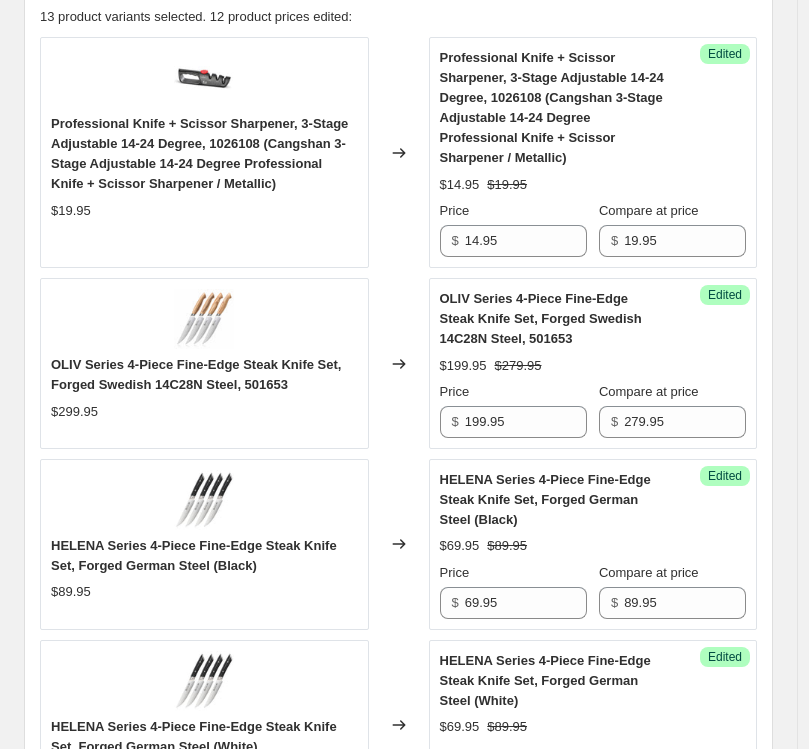 scroll, scrollTop: 835, scrollLeft: 0, axis: vertical 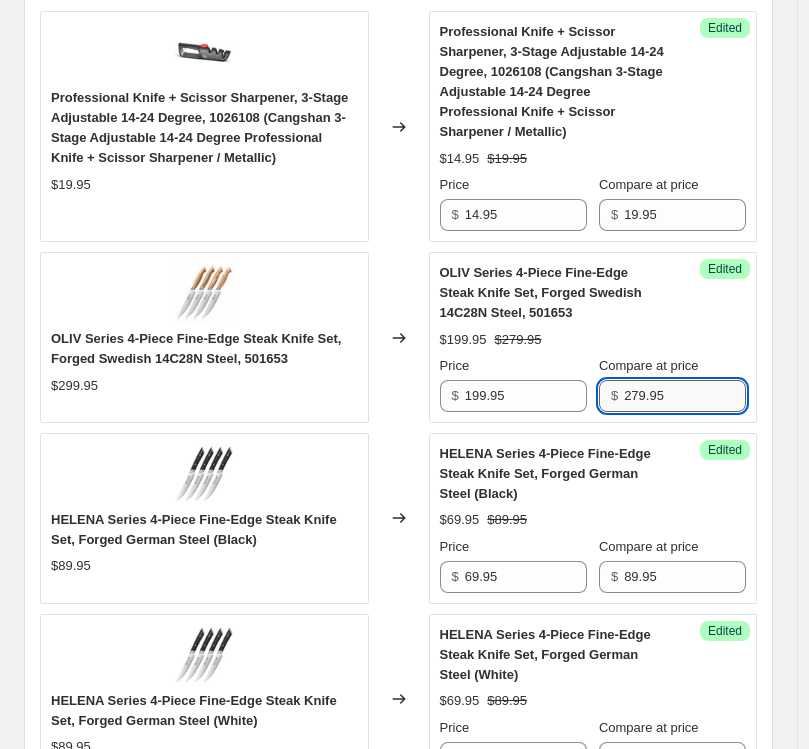 drag, startPoint x: 703, startPoint y: 400, endPoint x: 642, endPoint y: 401, distance: 61.008198 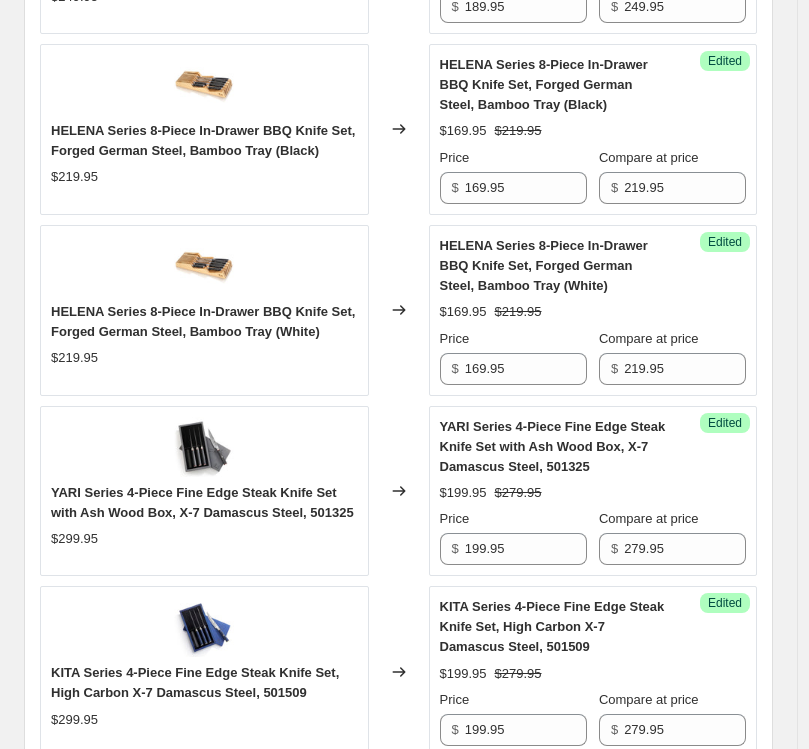 scroll, scrollTop: 2089, scrollLeft: 0, axis: vertical 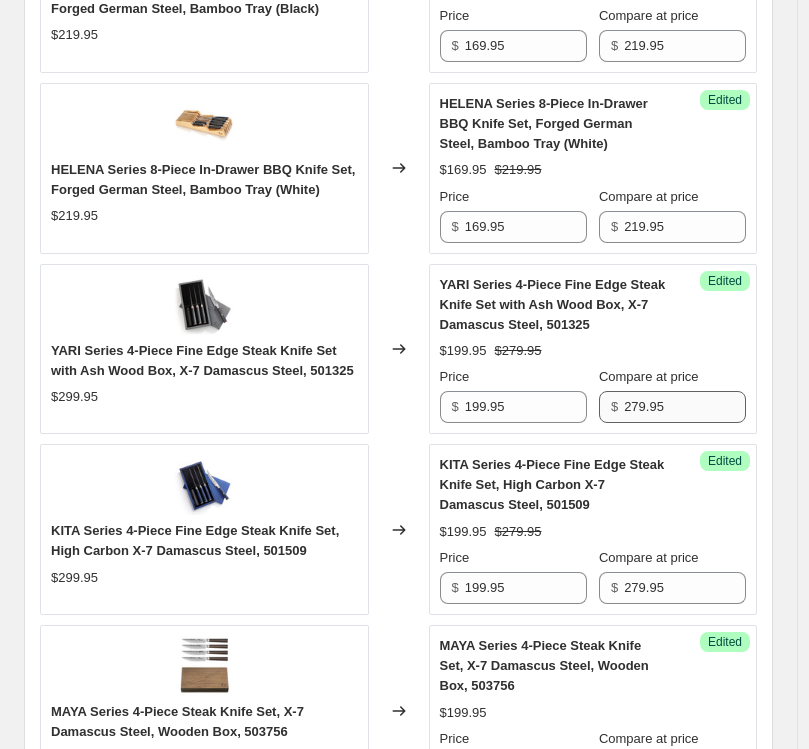 type on "299.95" 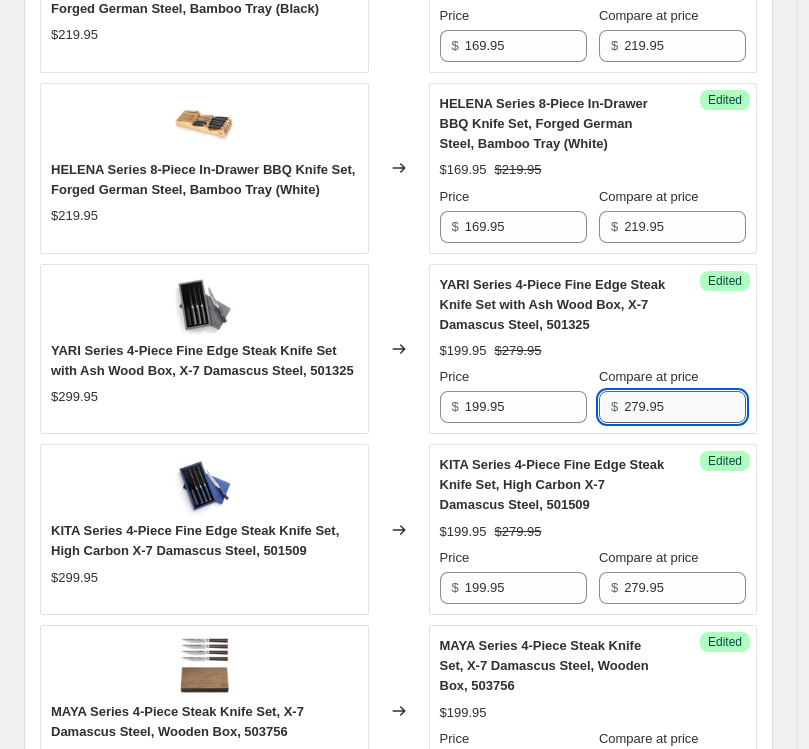click on "279.95" at bounding box center (685, 407) 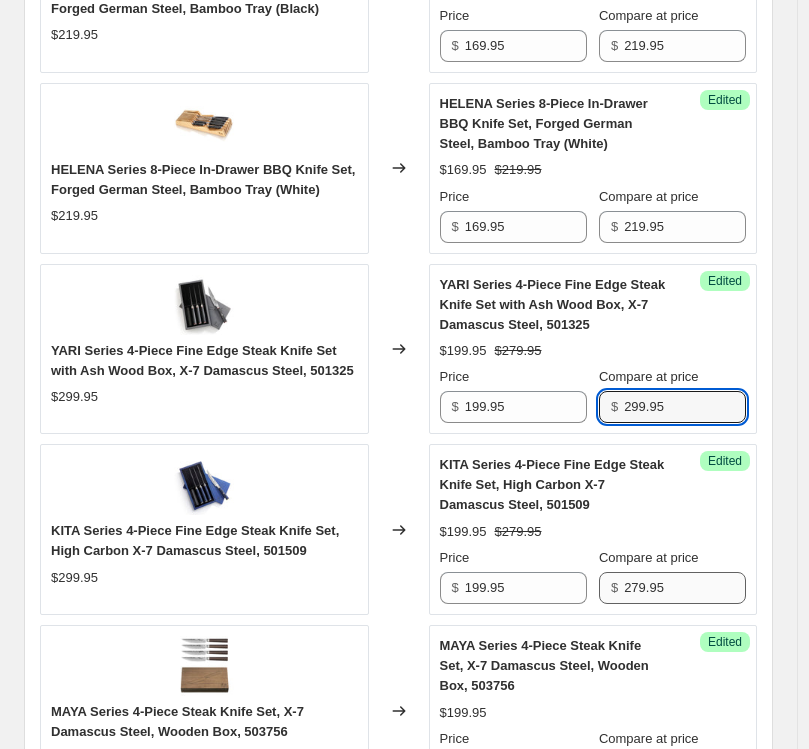 type on "299.95" 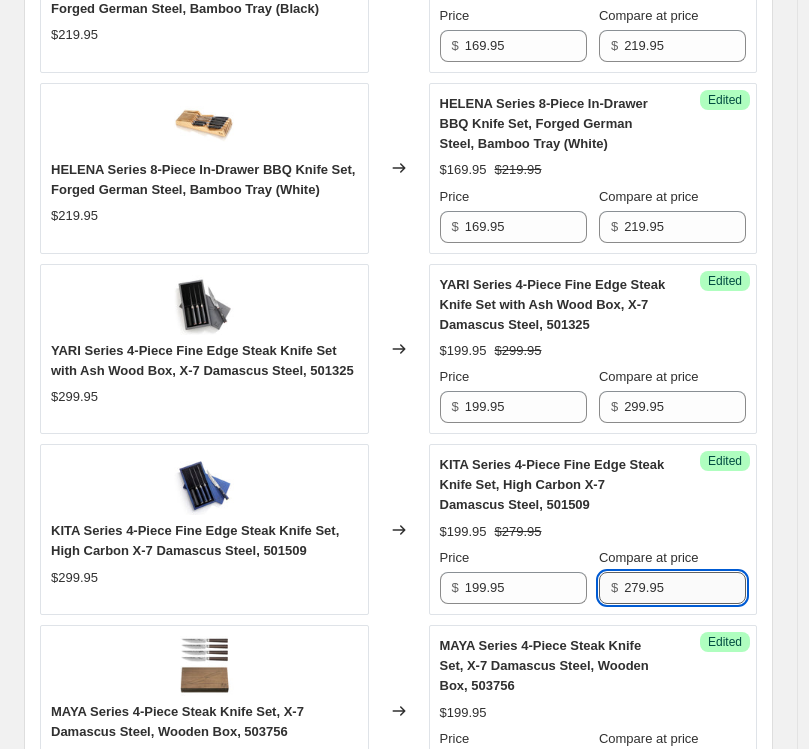click on "279.95" at bounding box center (685, 588) 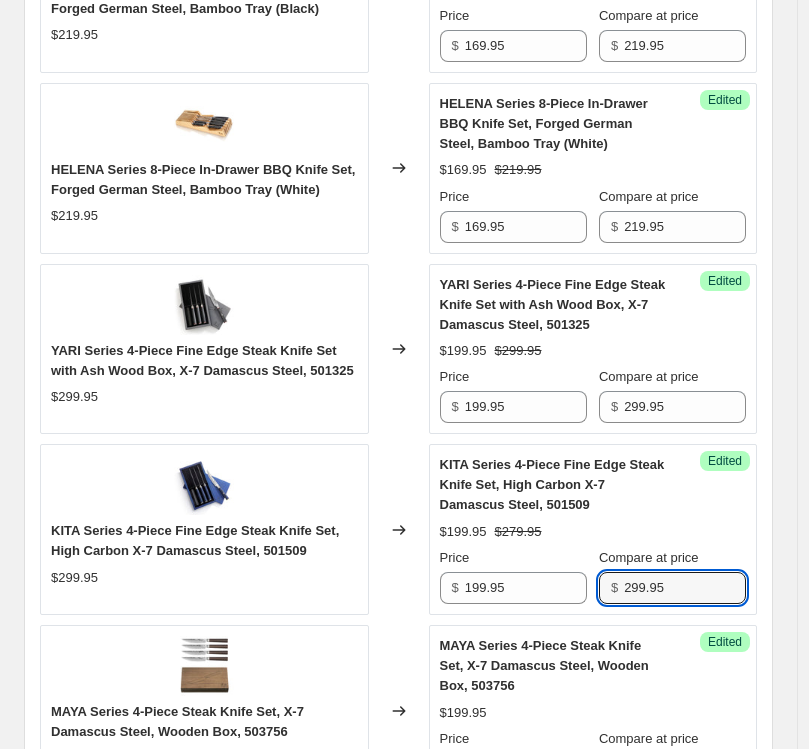 scroll, scrollTop: 2295, scrollLeft: 0, axis: vertical 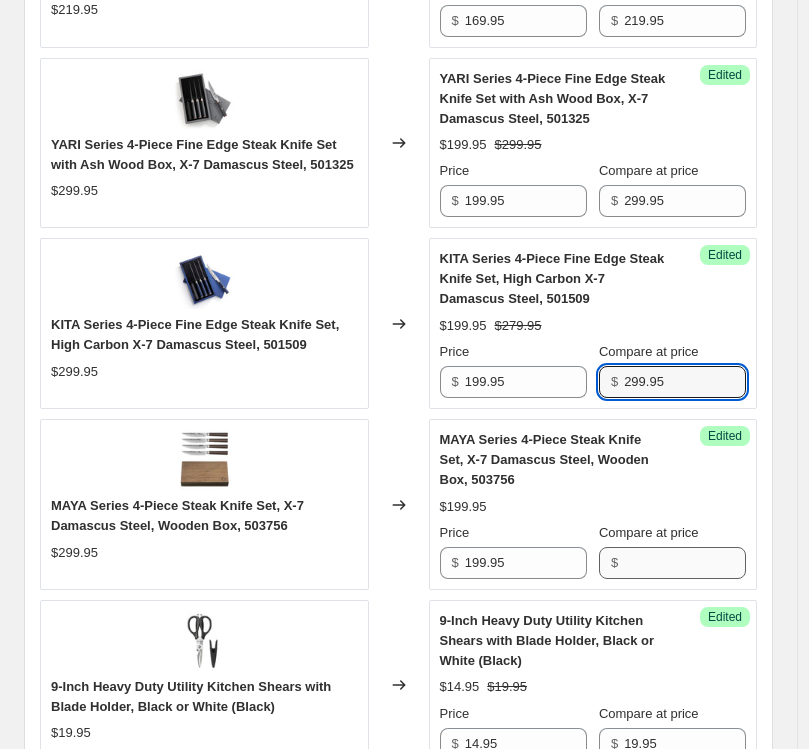 type on "299.95" 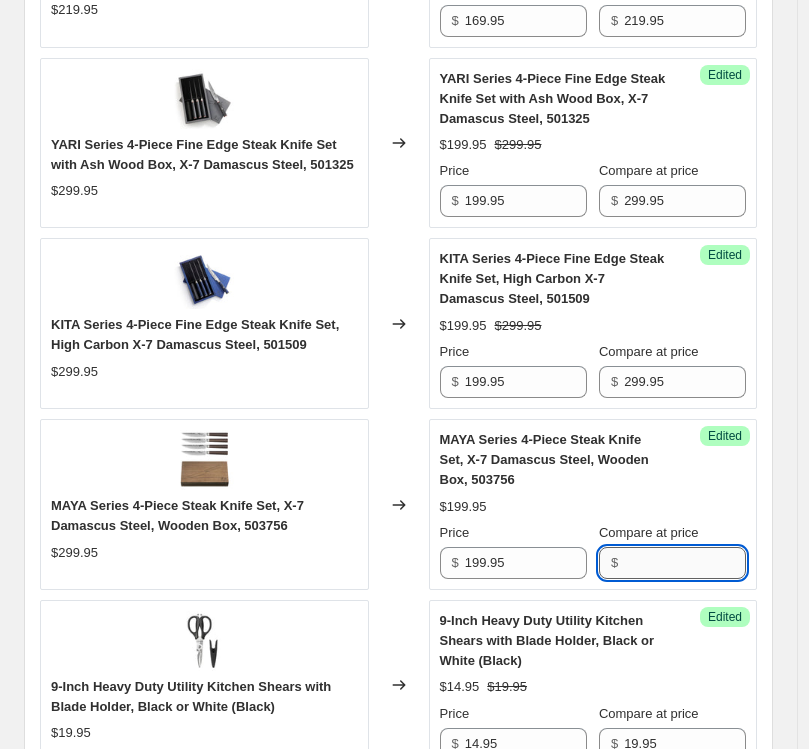 click on "Compare at price" at bounding box center [685, 563] 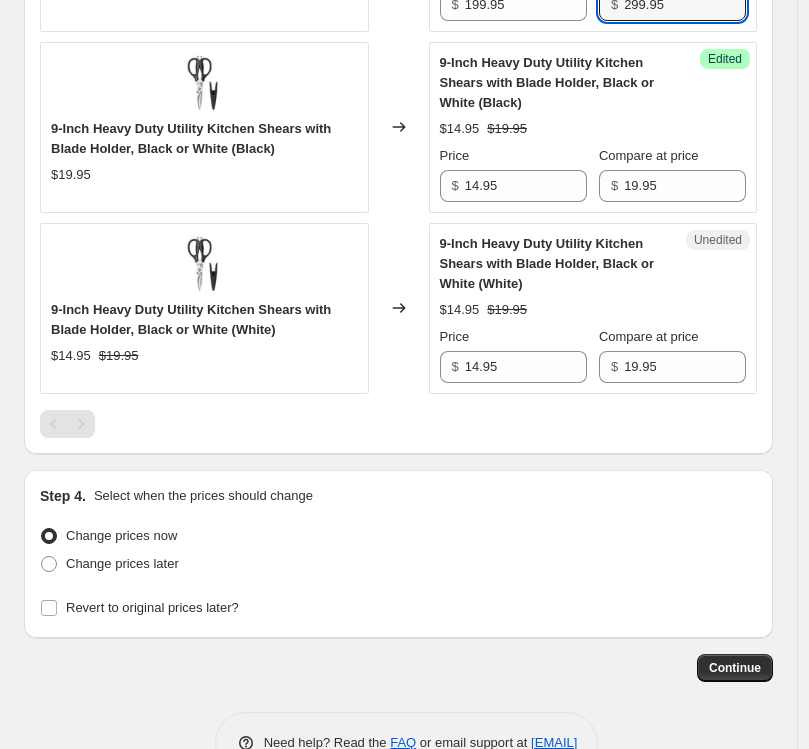 scroll, scrollTop: 2911, scrollLeft: 0, axis: vertical 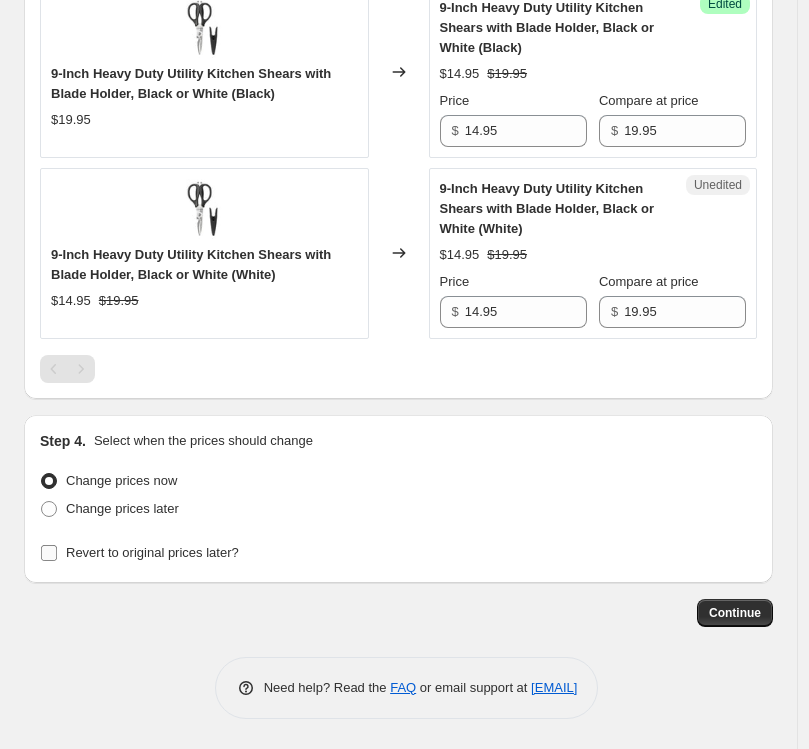 type on "299.95" 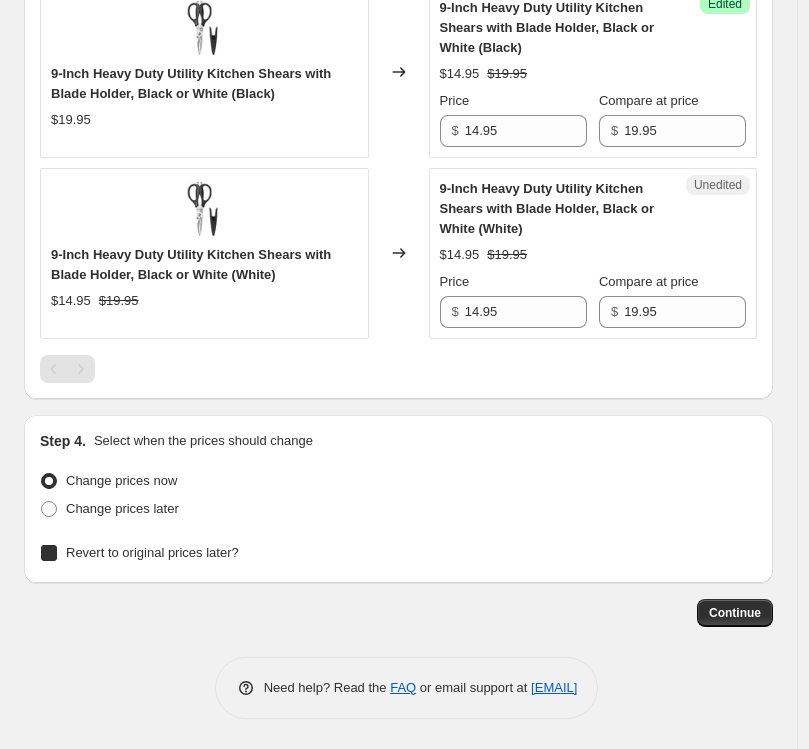 checkbox on "true" 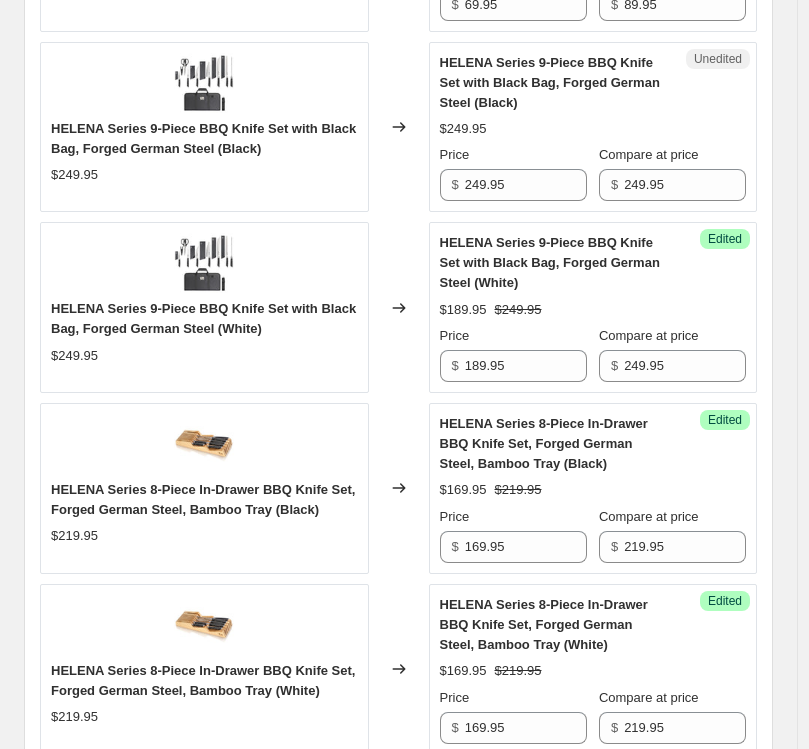 scroll, scrollTop: 0, scrollLeft: 0, axis: both 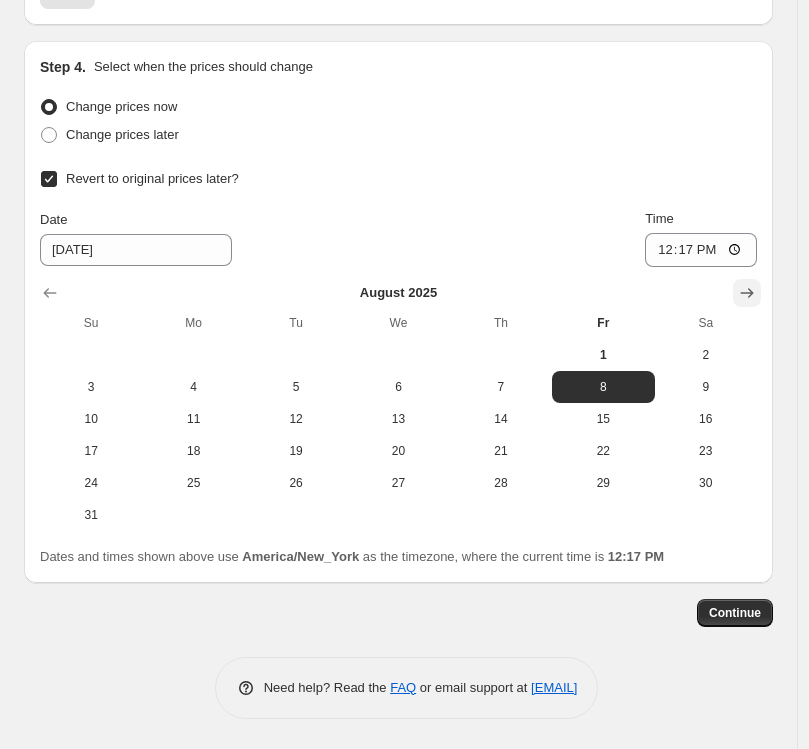 click 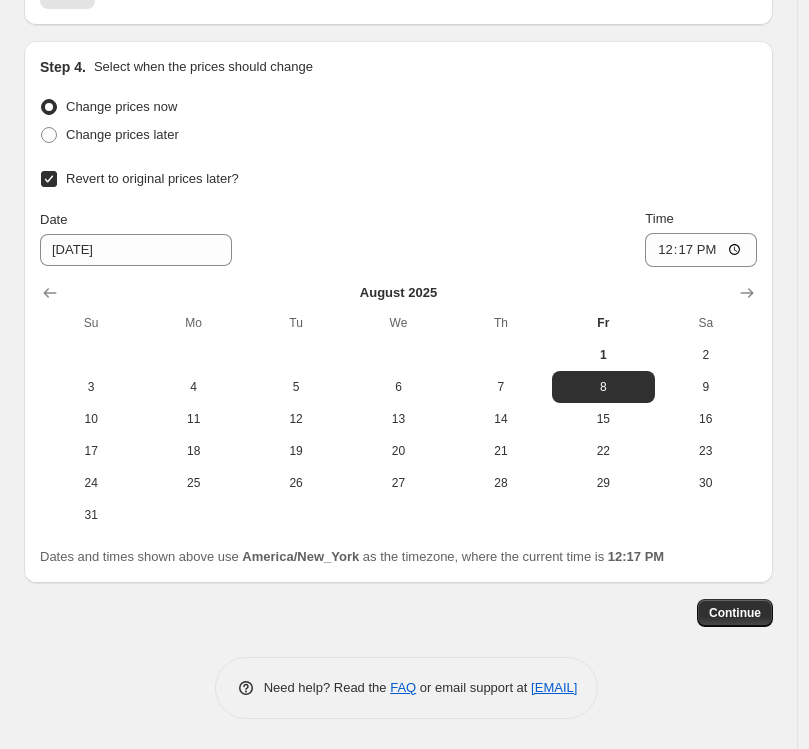 scroll, scrollTop: 3253, scrollLeft: 0, axis: vertical 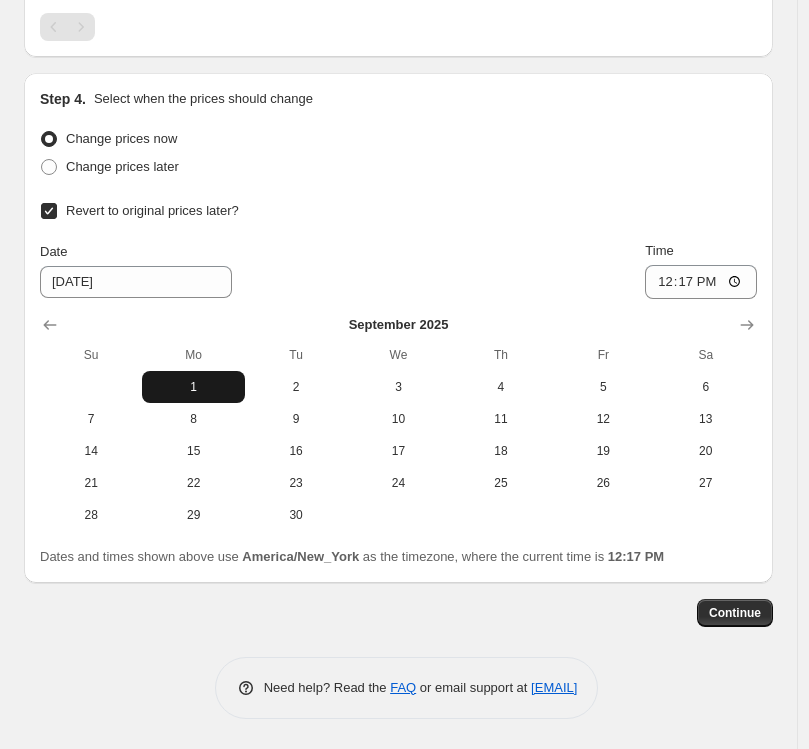 click on "1" at bounding box center (193, 387) 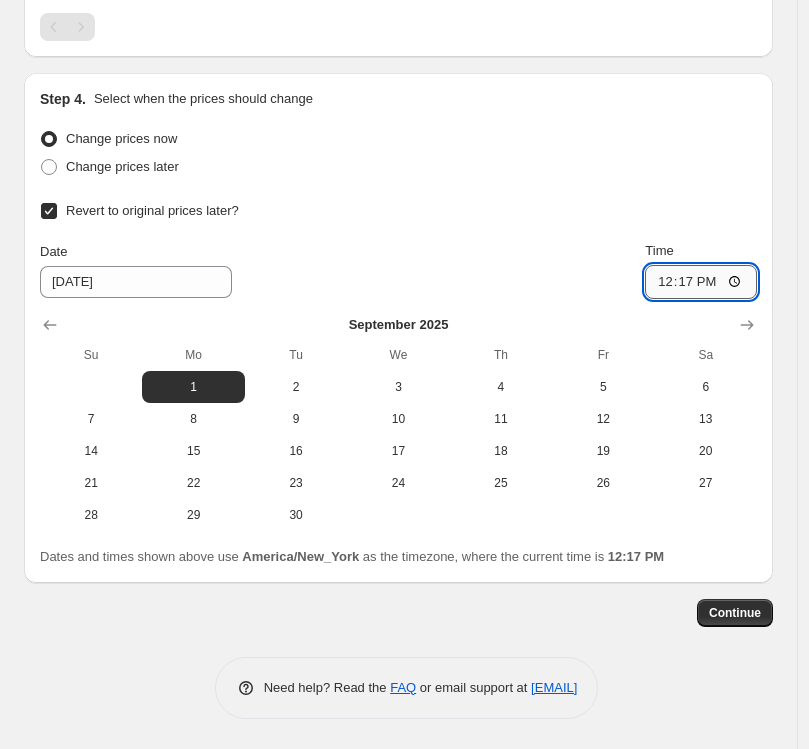 click on "12:17" at bounding box center (701, 282) 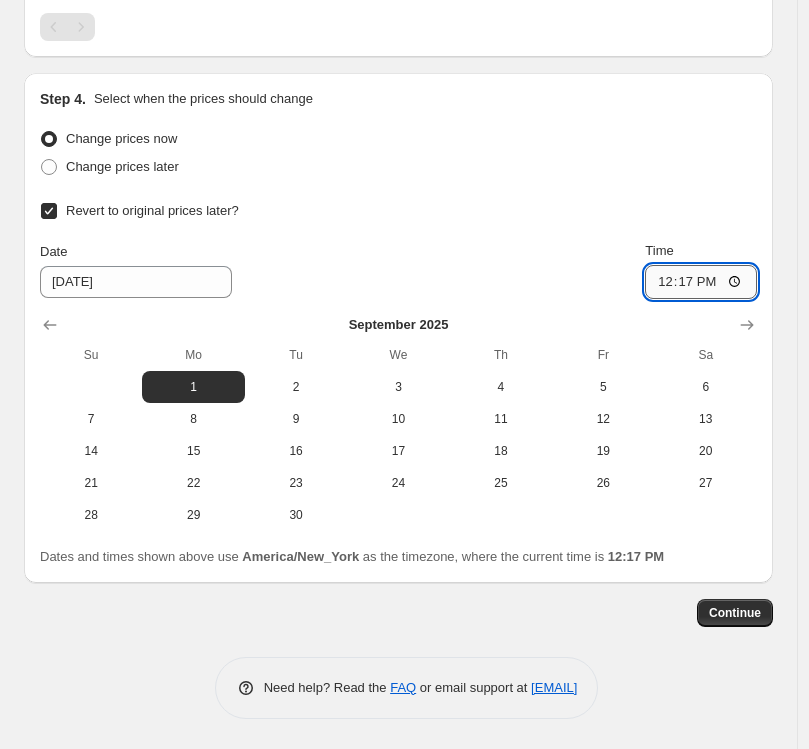 click on "12:17" at bounding box center [701, 282] 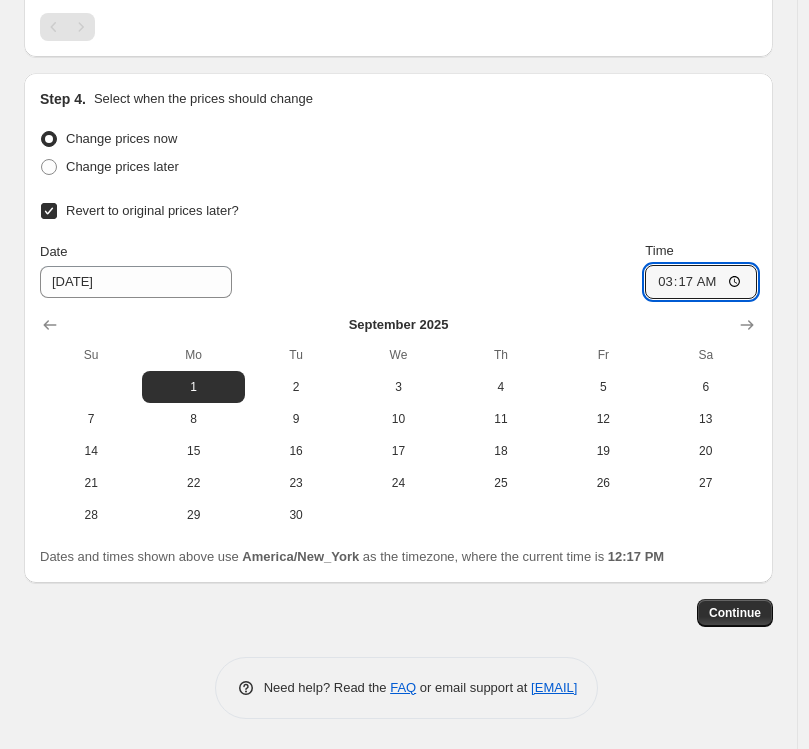 type on "03:17" 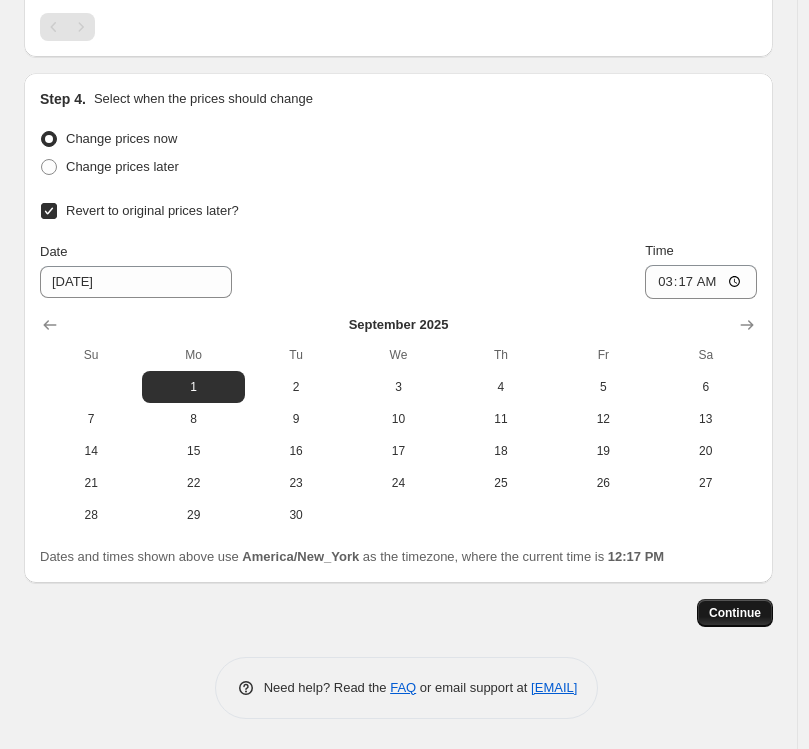 click on "Continue" at bounding box center [735, 613] 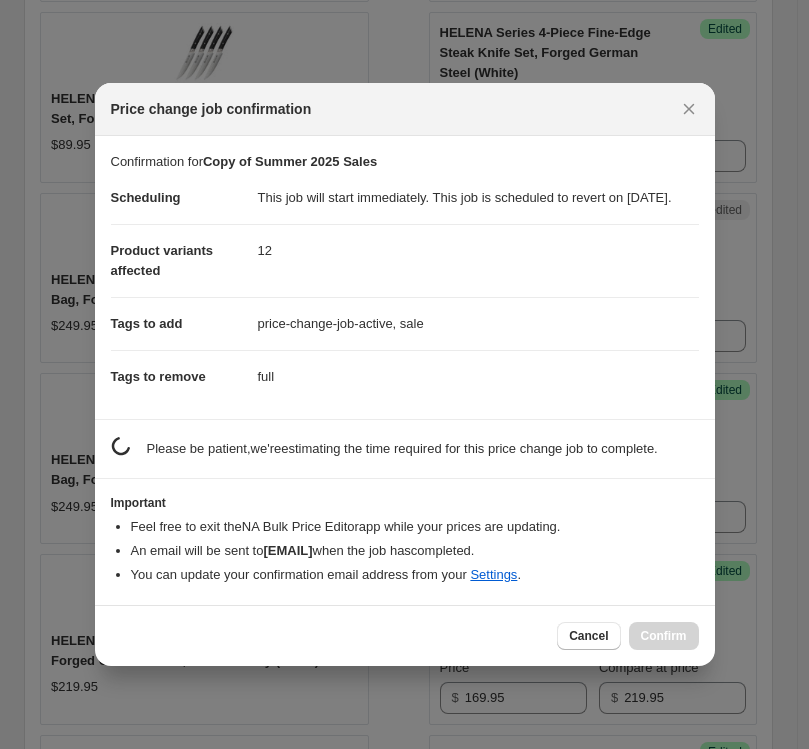 scroll, scrollTop: 0, scrollLeft: 0, axis: both 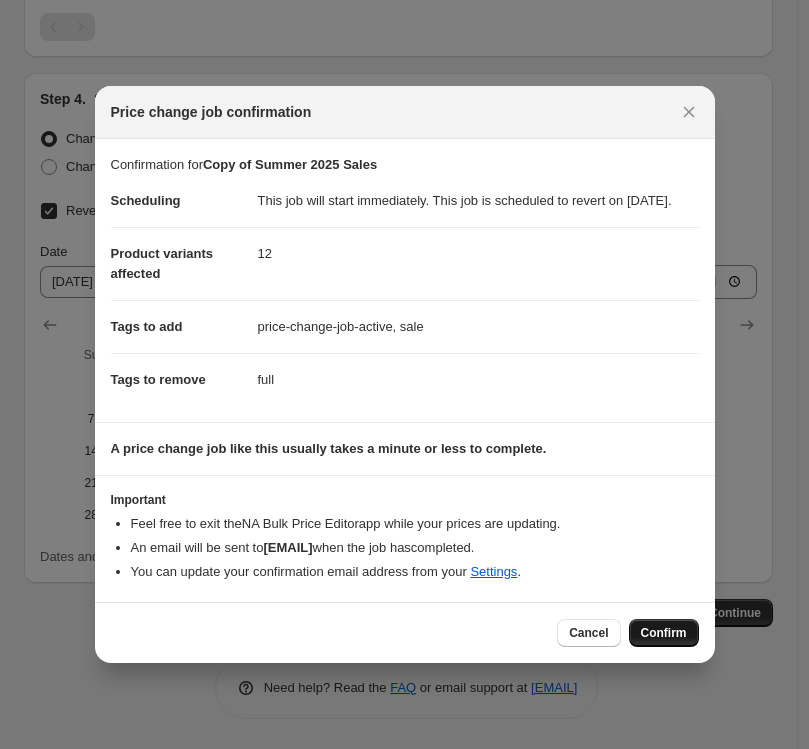 click on "Confirm" at bounding box center [664, 633] 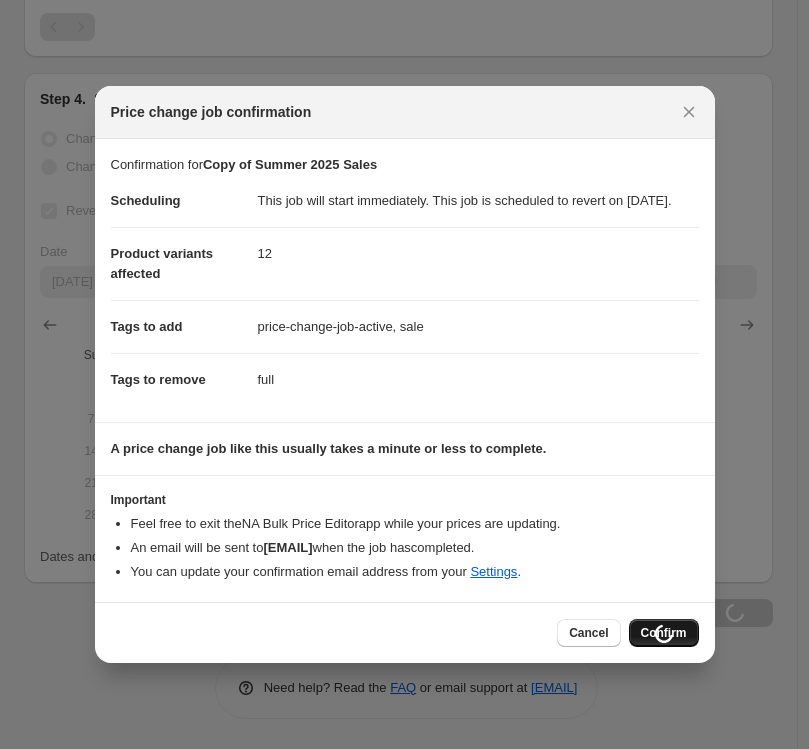 scroll, scrollTop: 0, scrollLeft: 0, axis: both 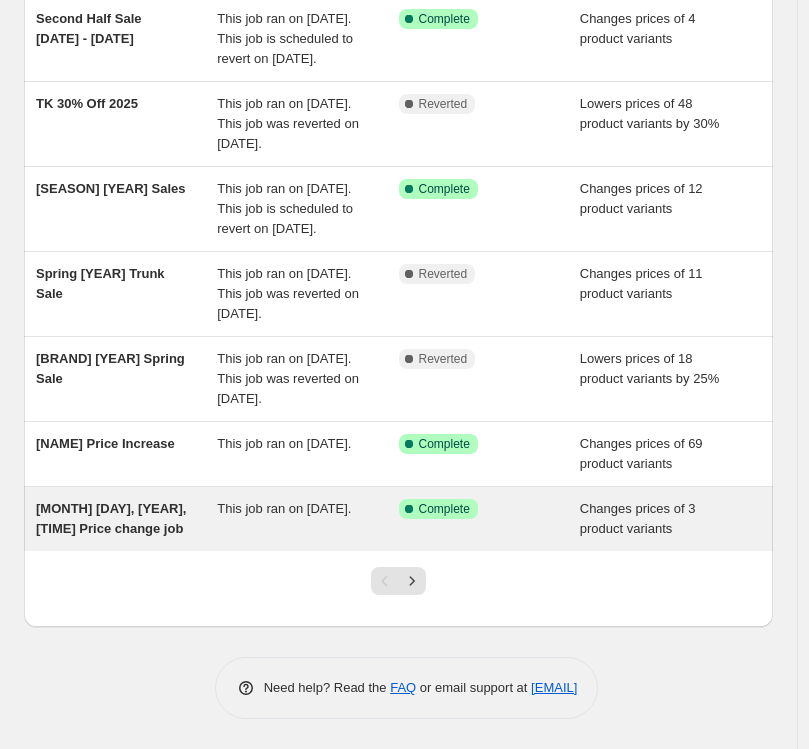 click on "This job ran on [DATE]." at bounding box center [307, 519] 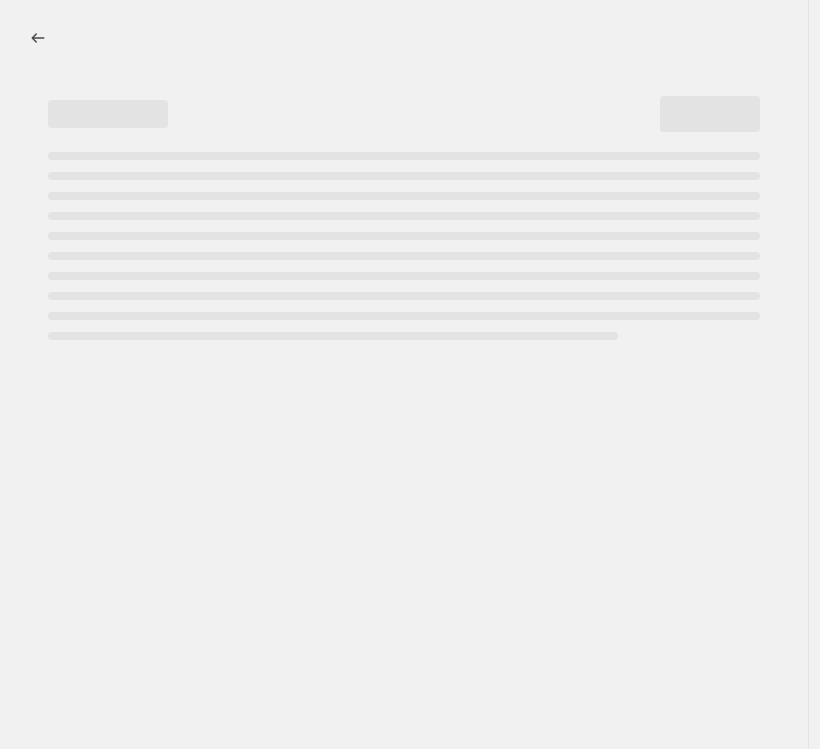 select on "collection" 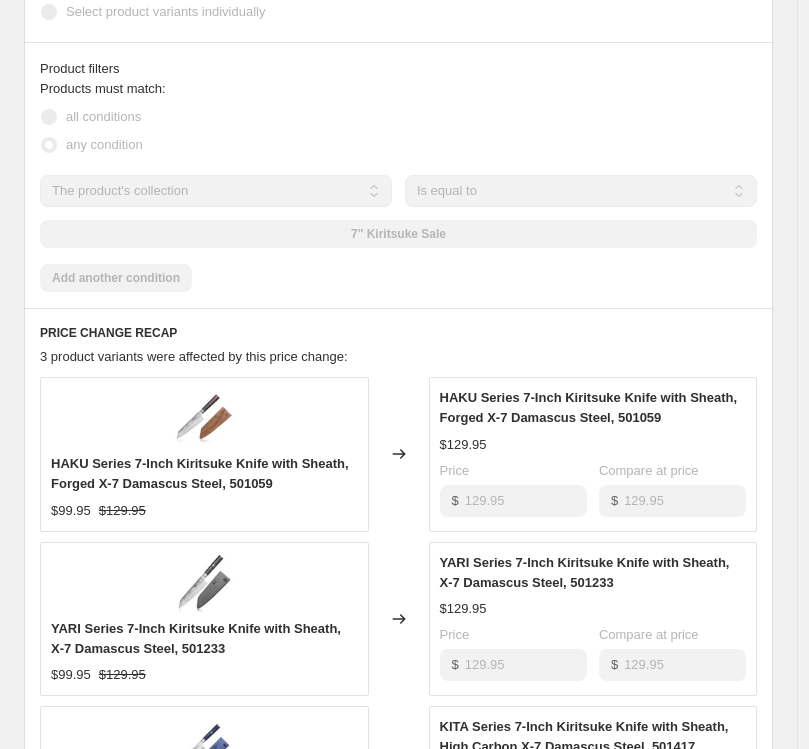 scroll, scrollTop: 1036, scrollLeft: 0, axis: vertical 